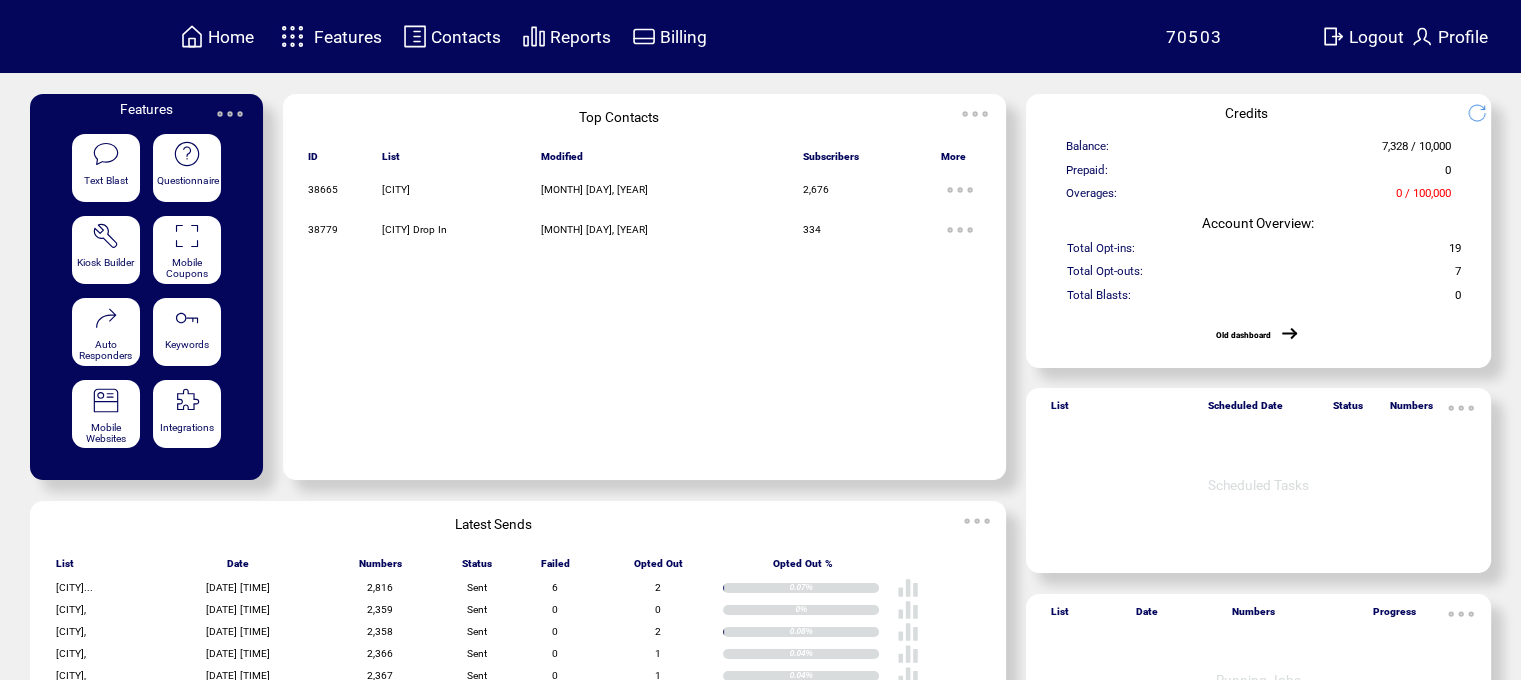 scroll, scrollTop: 0, scrollLeft: 0, axis: both 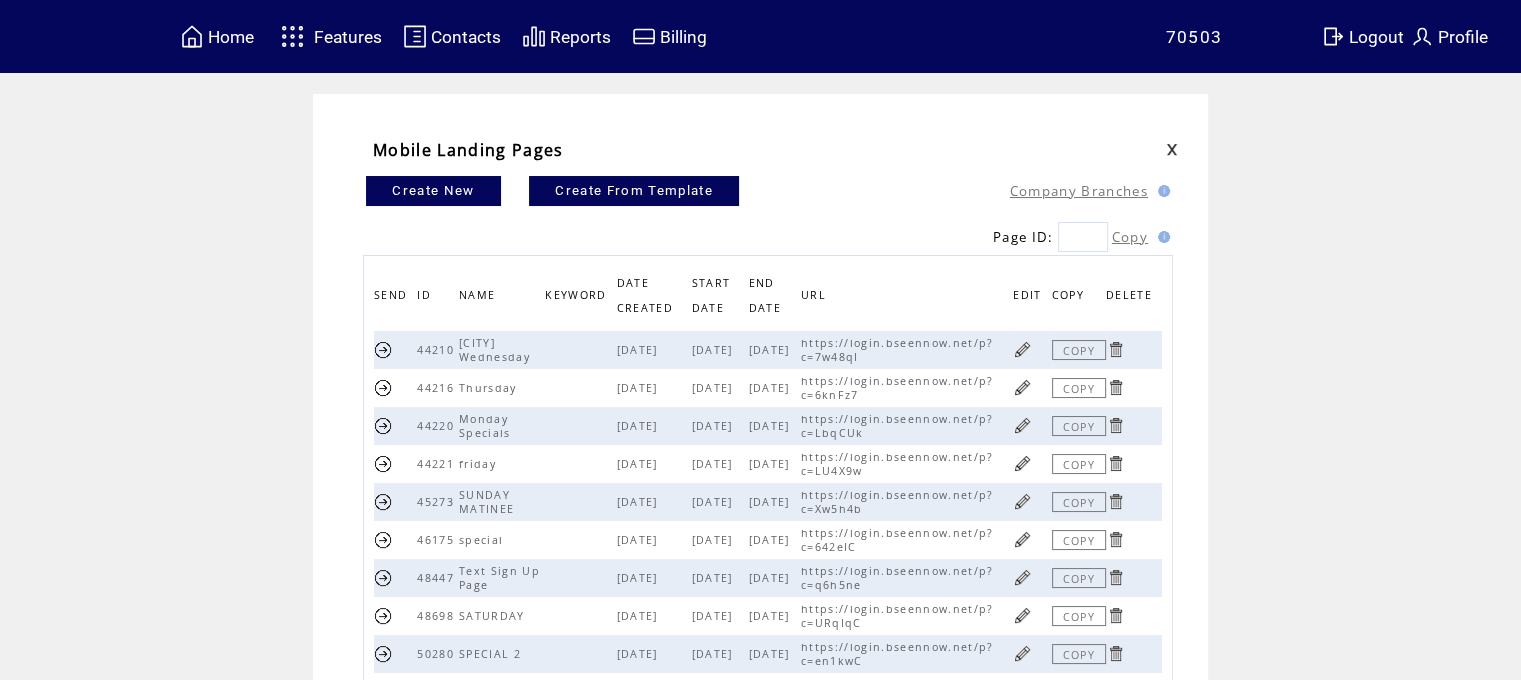 click at bounding box center [1022, 615] 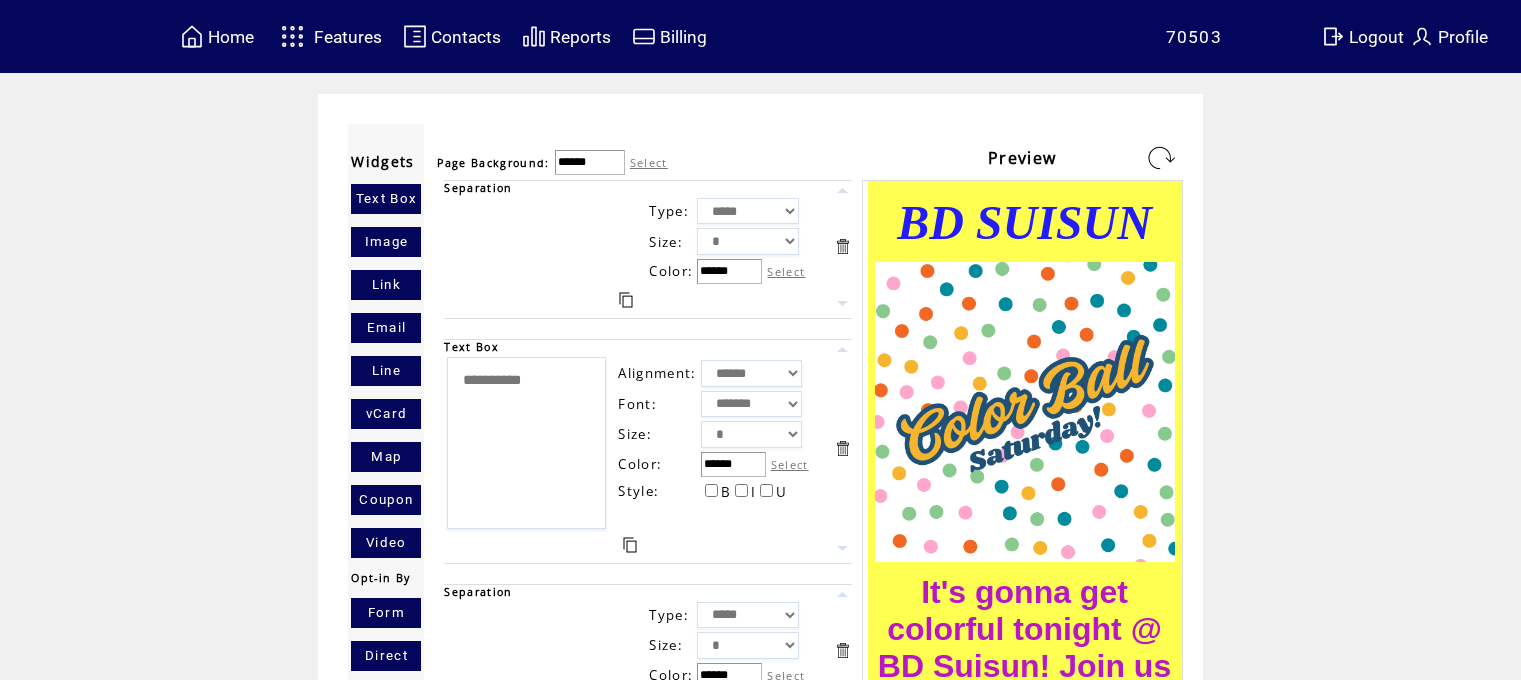scroll, scrollTop: 0, scrollLeft: 0, axis: both 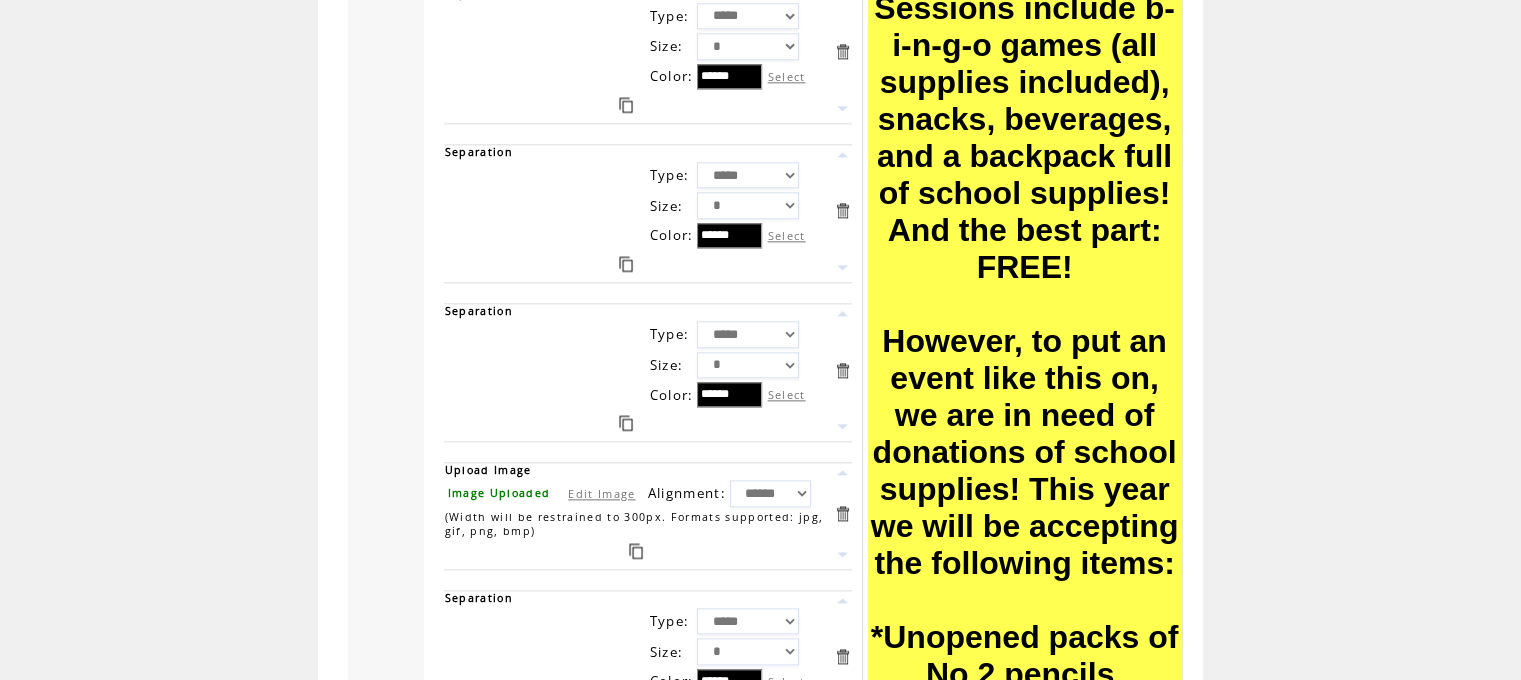 click at bounding box center [636, 551] 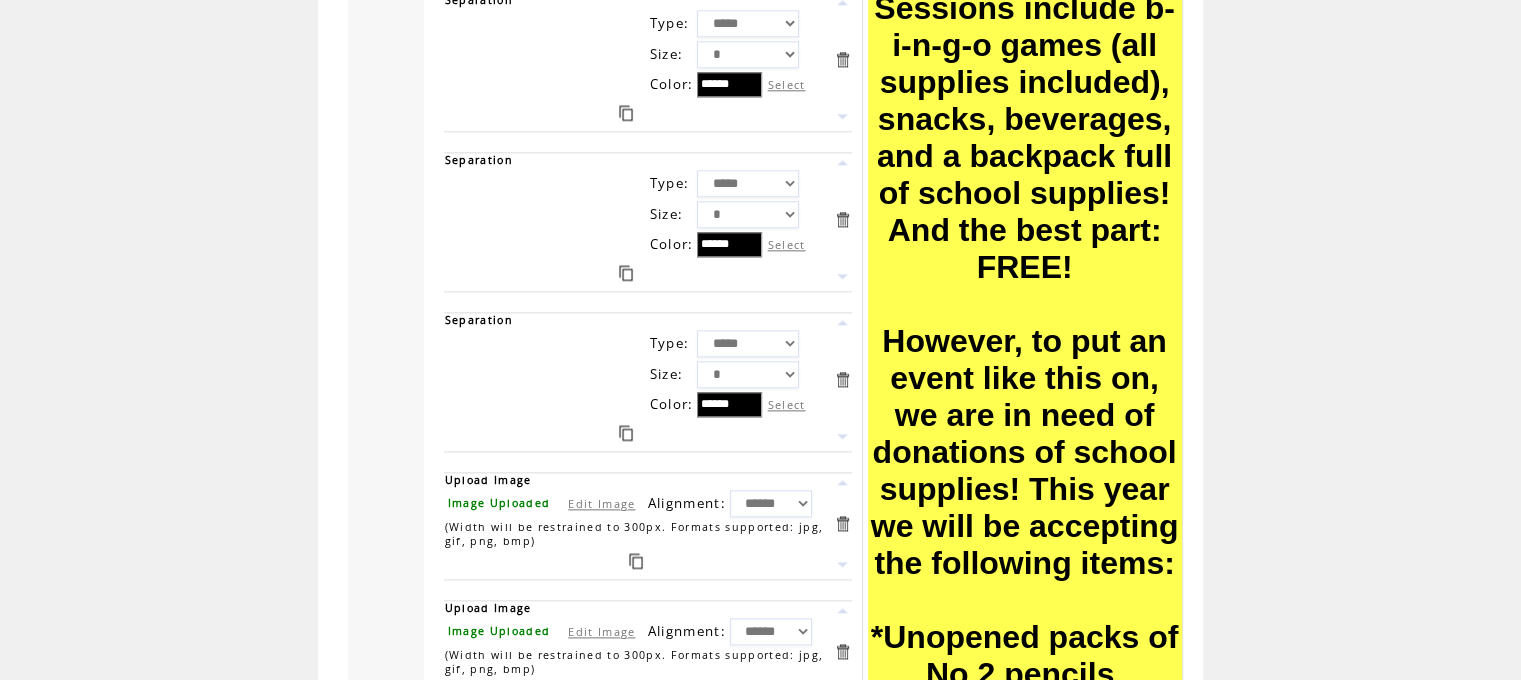 click at bounding box center (842, 482) 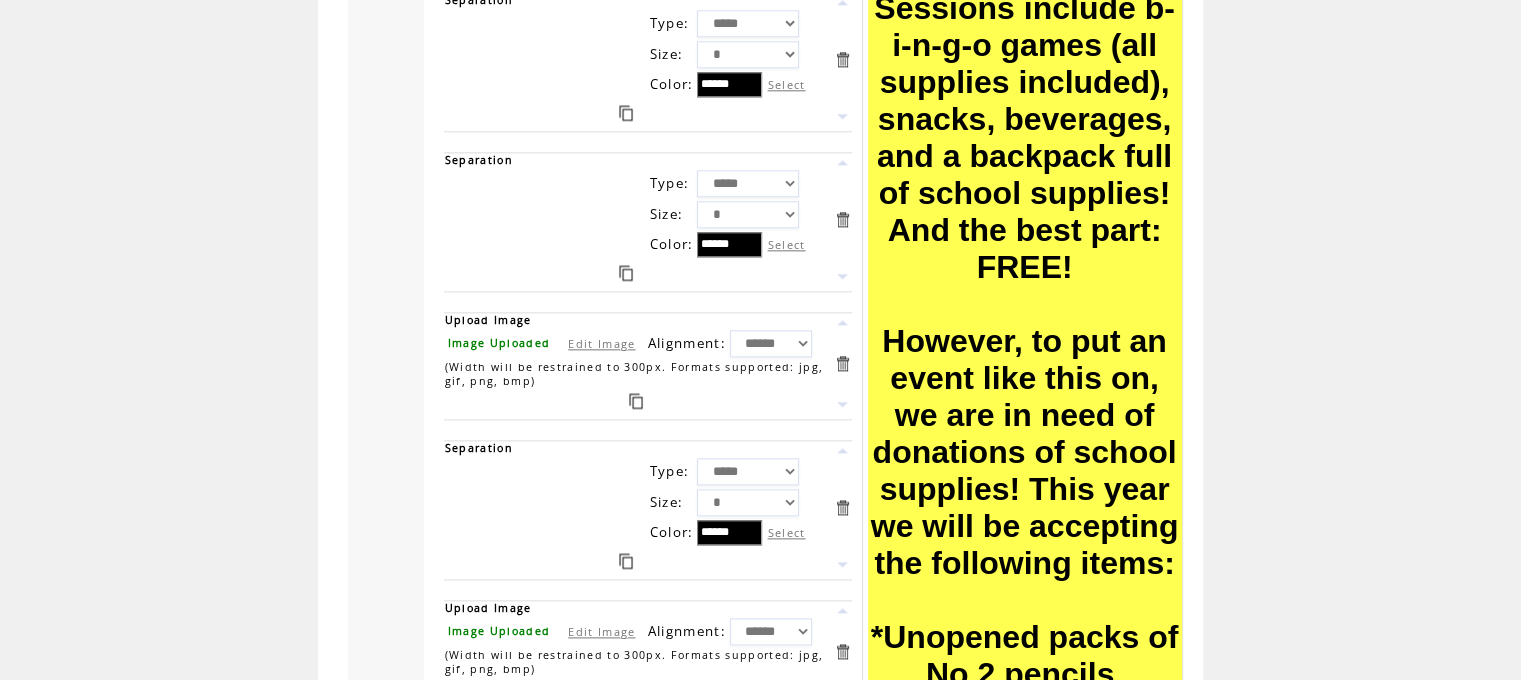 click on "Edit Image" at bounding box center (601, 343) 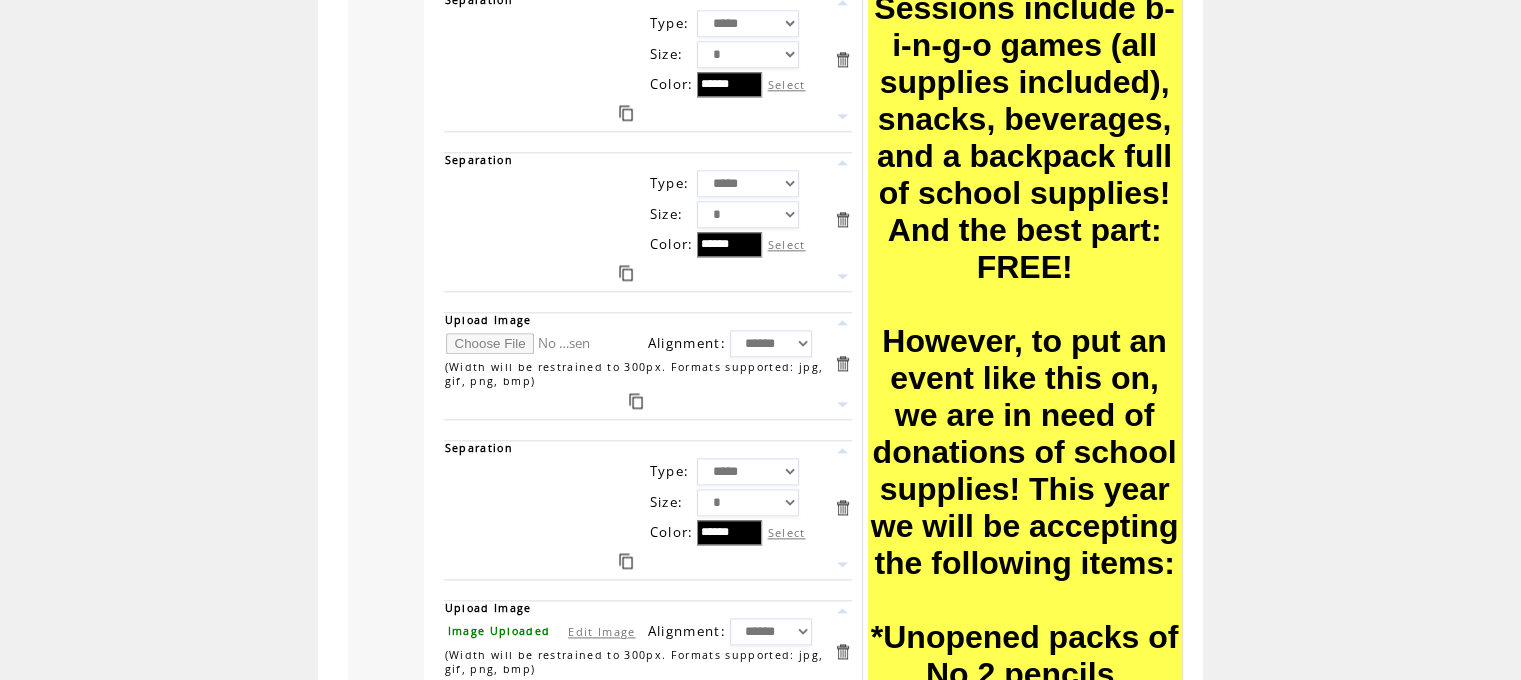 click at bounding box center [521, 343] 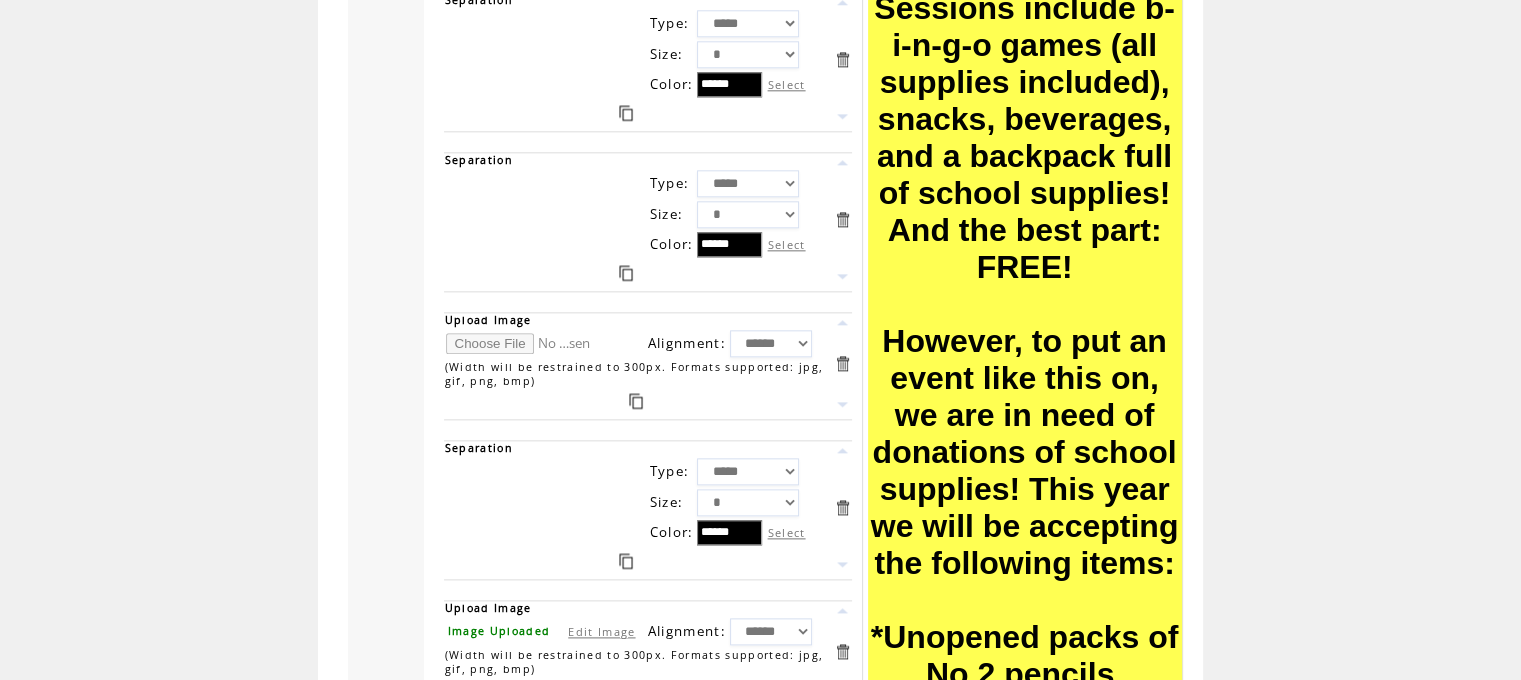 type on "**********" 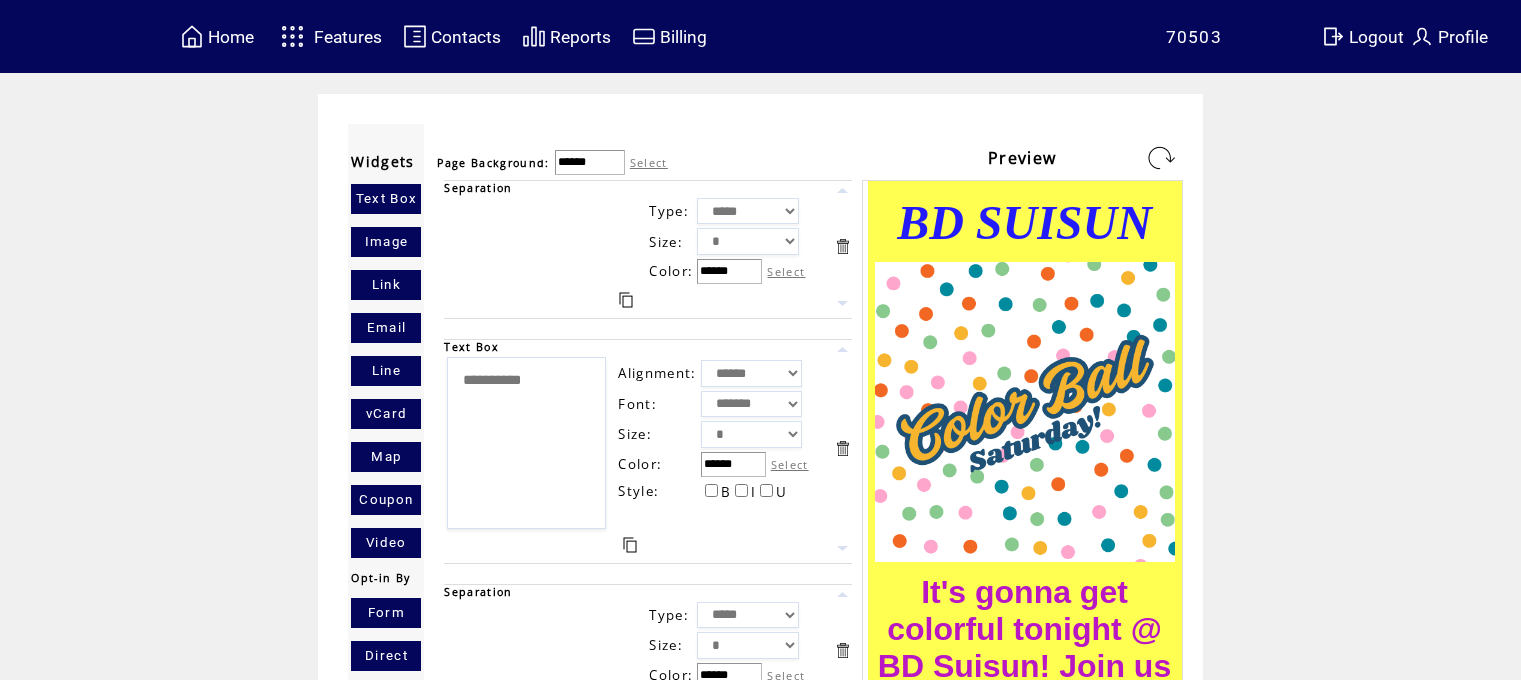 scroll, scrollTop: 0, scrollLeft: 0, axis: both 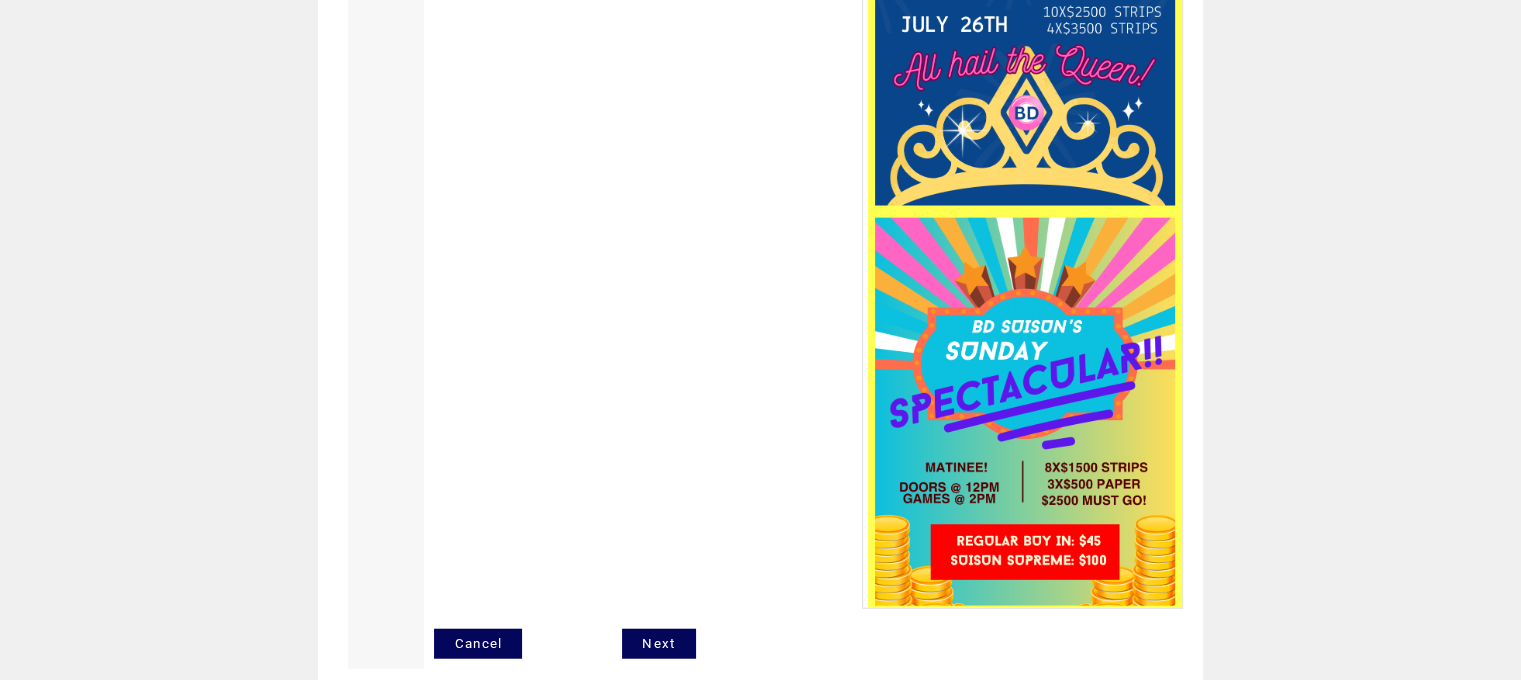 click on "Next" at bounding box center (658, 644) 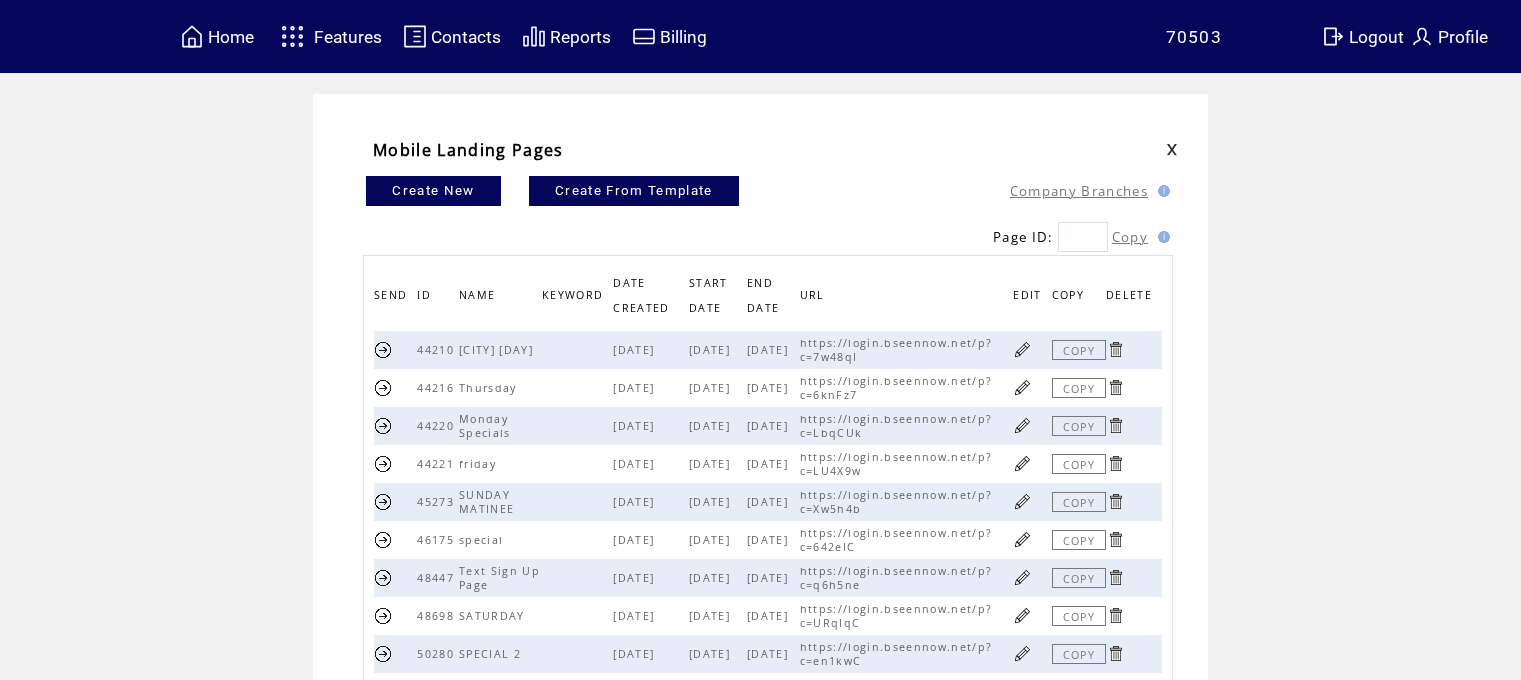 scroll, scrollTop: 0, scrollLeft: 0, axis: both 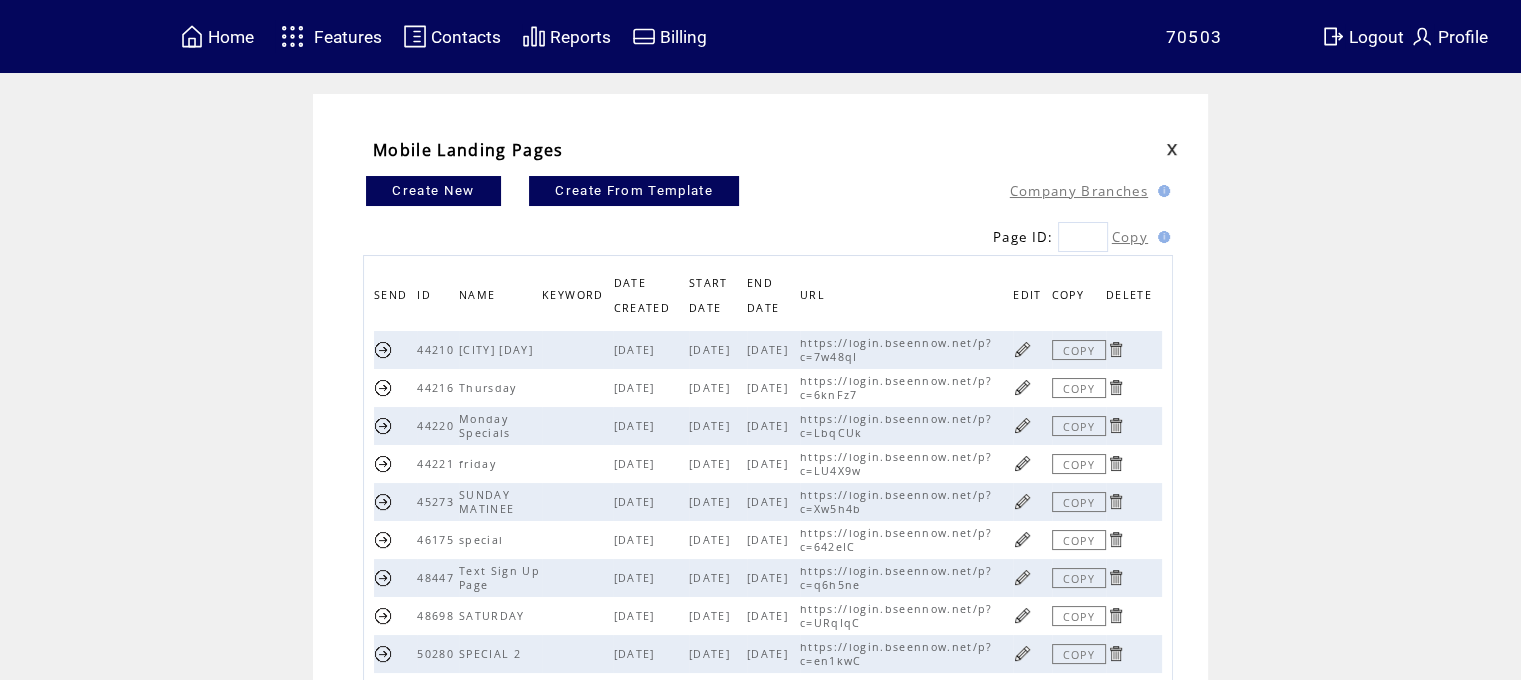 click at bounding box center [383, 615] 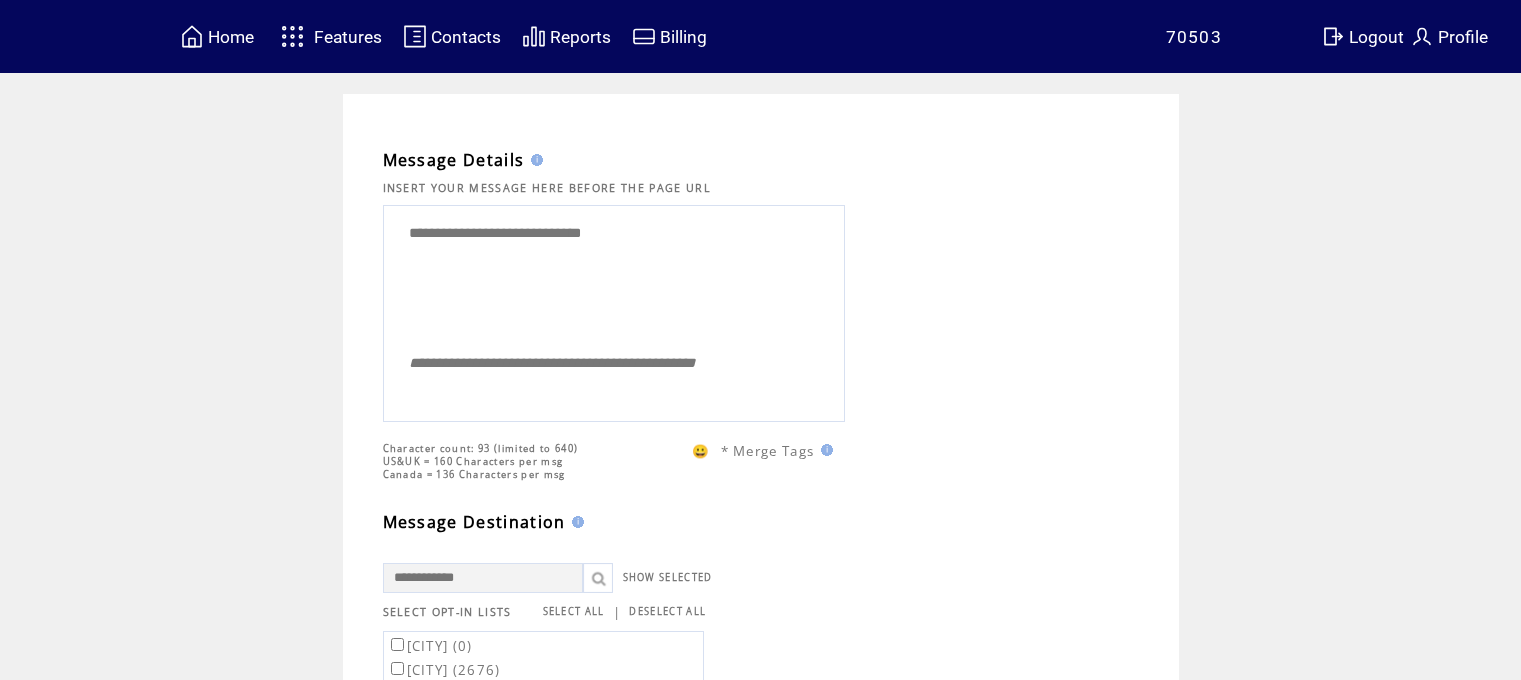 scroll, scrollTop: 0, scrollLeft: 0, axis: both 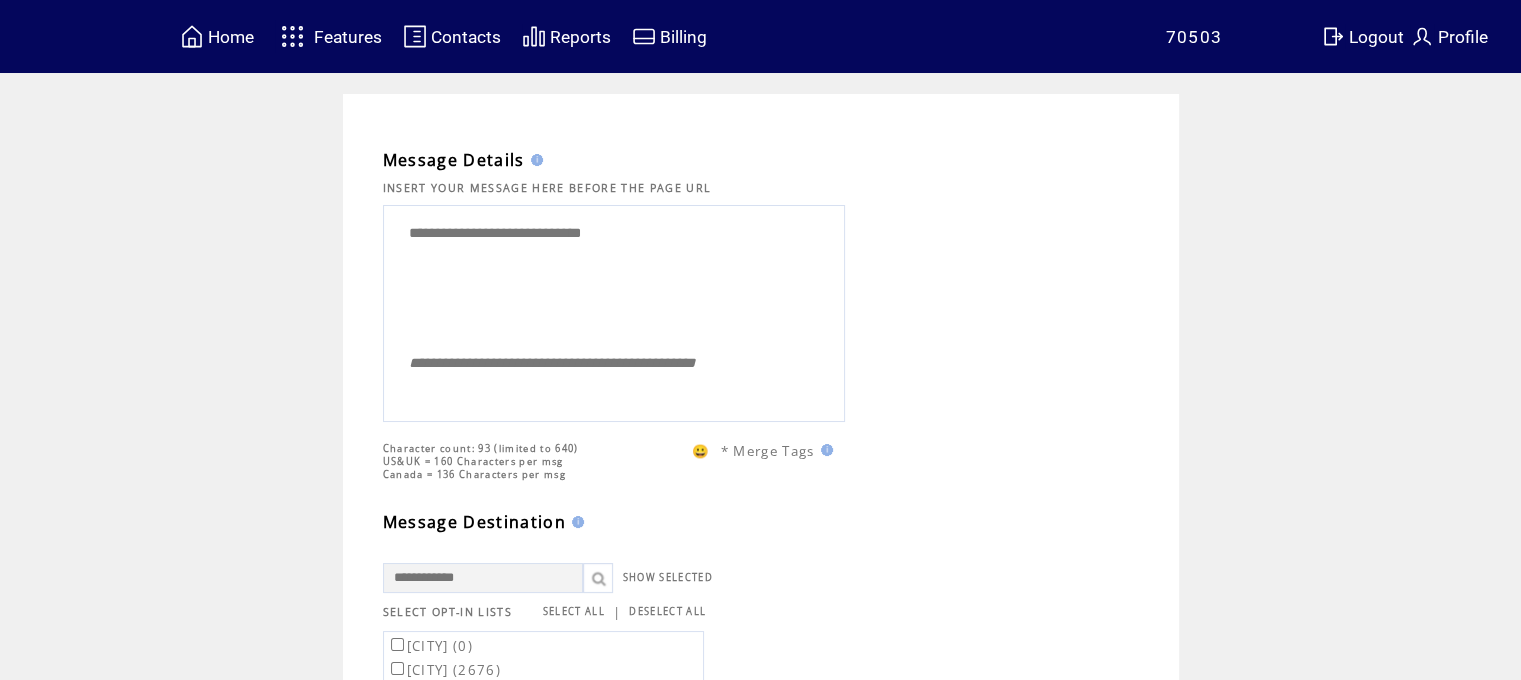 drag, startPoint x: 706, startPoint y: 243, endPoint x: 0, endPoint y: 24, distance: 739.1867 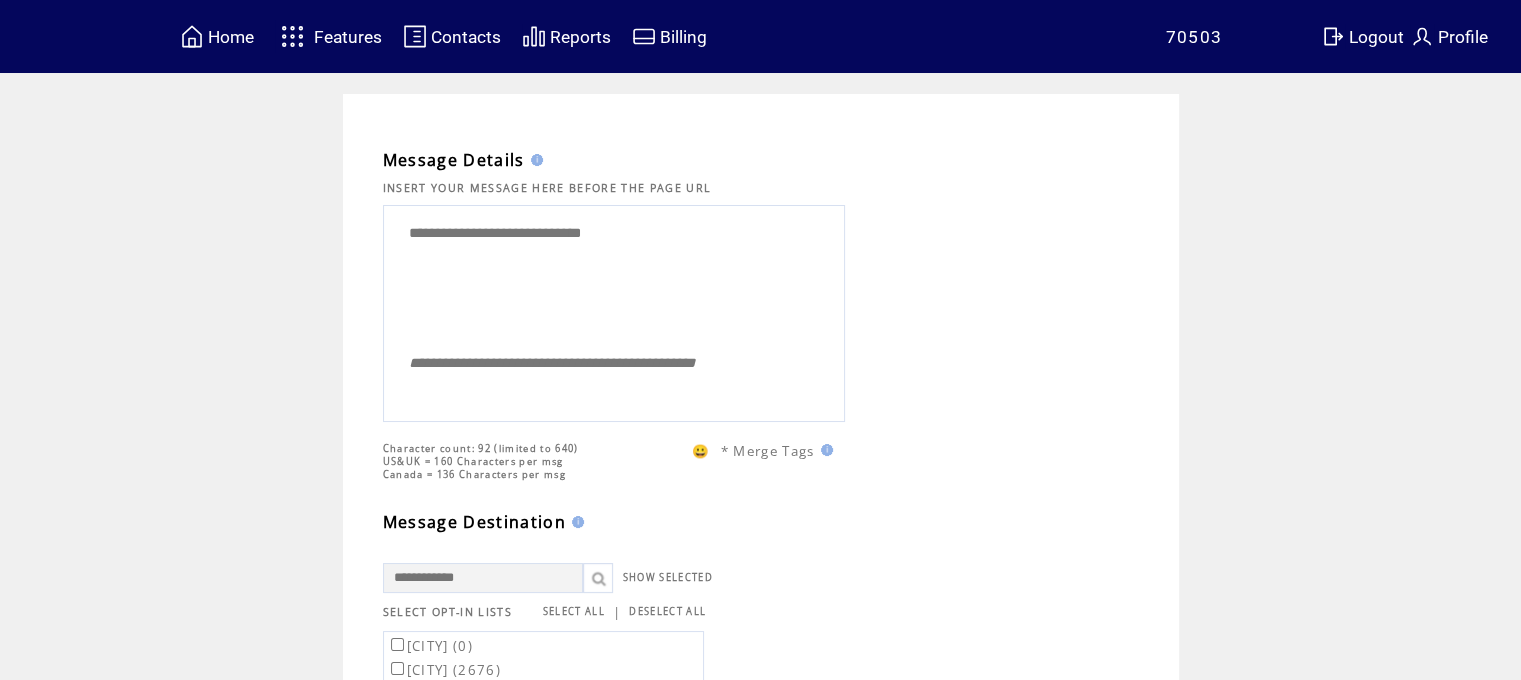 type on "*" 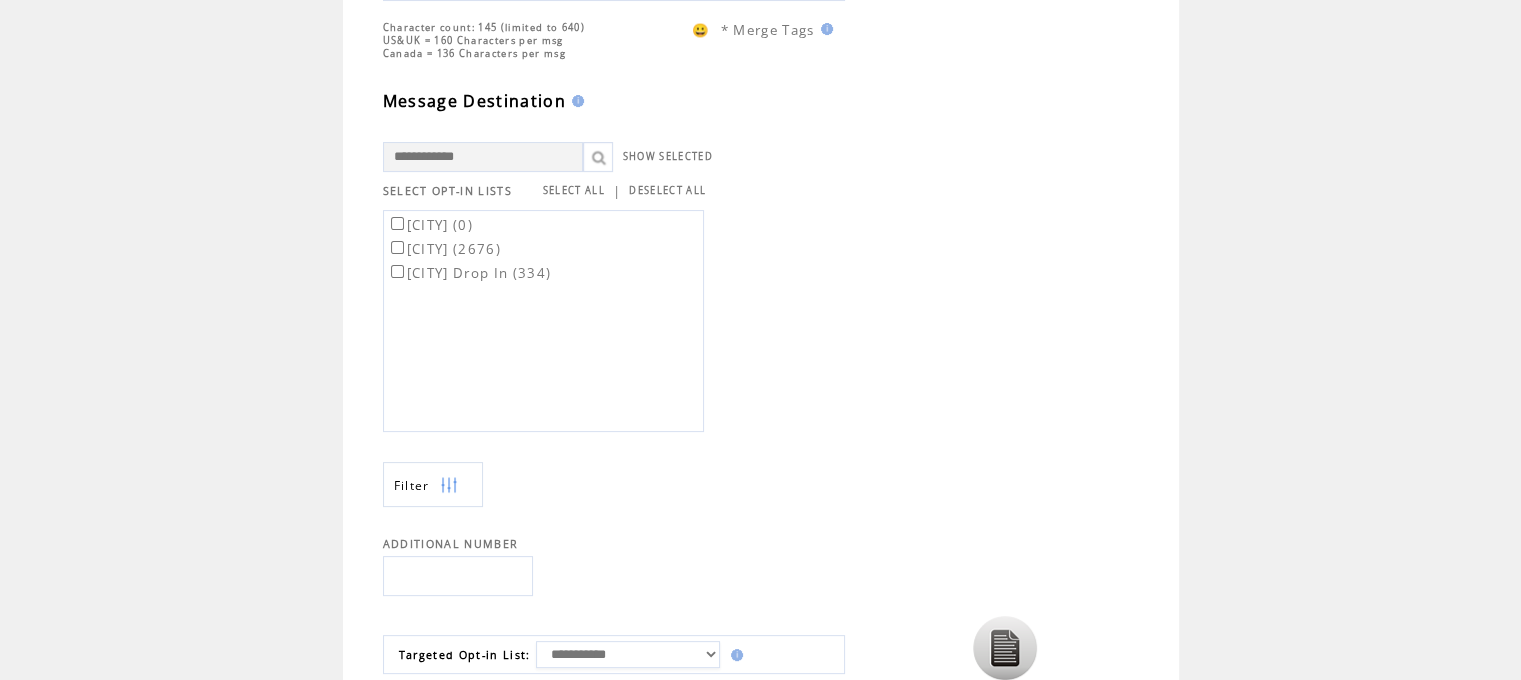 scroll, scrollTop: 381, scrollLeft: 0, axis: vertical 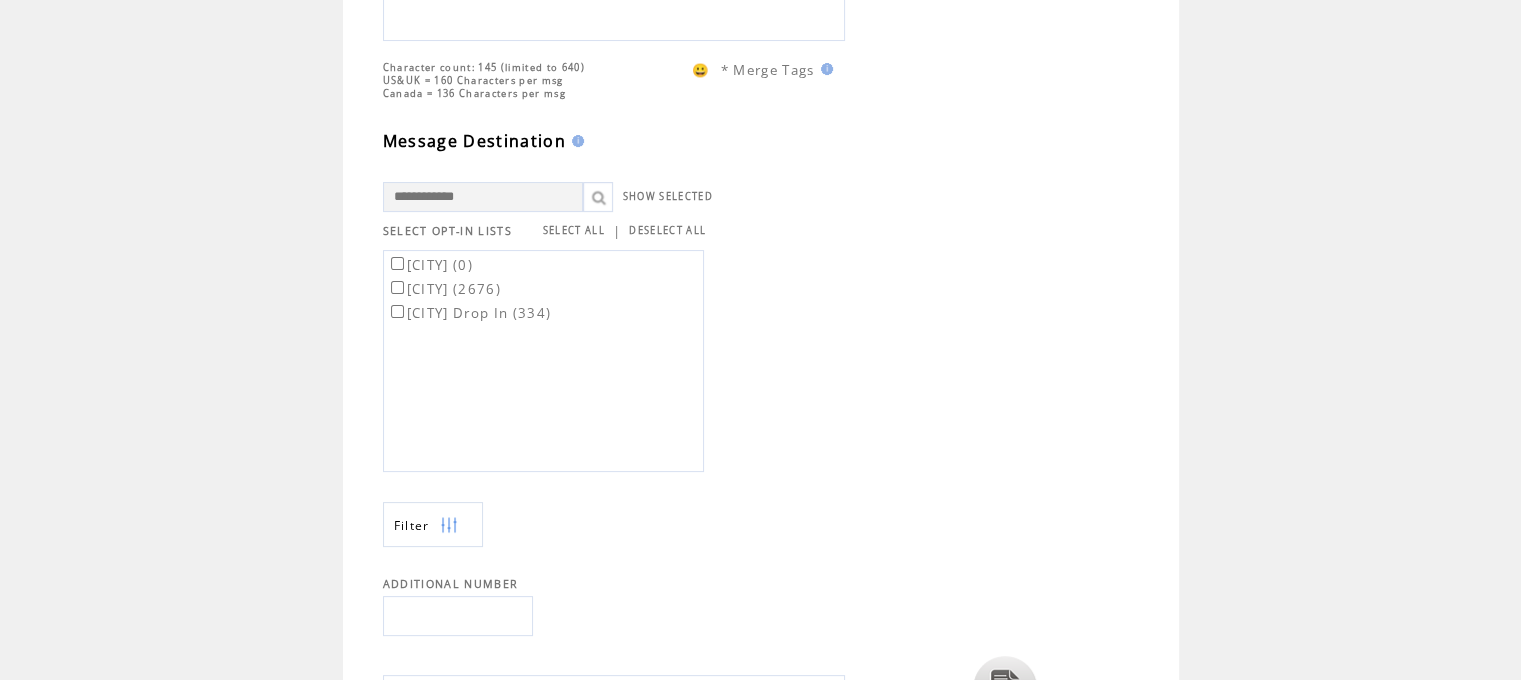 type on "**********" 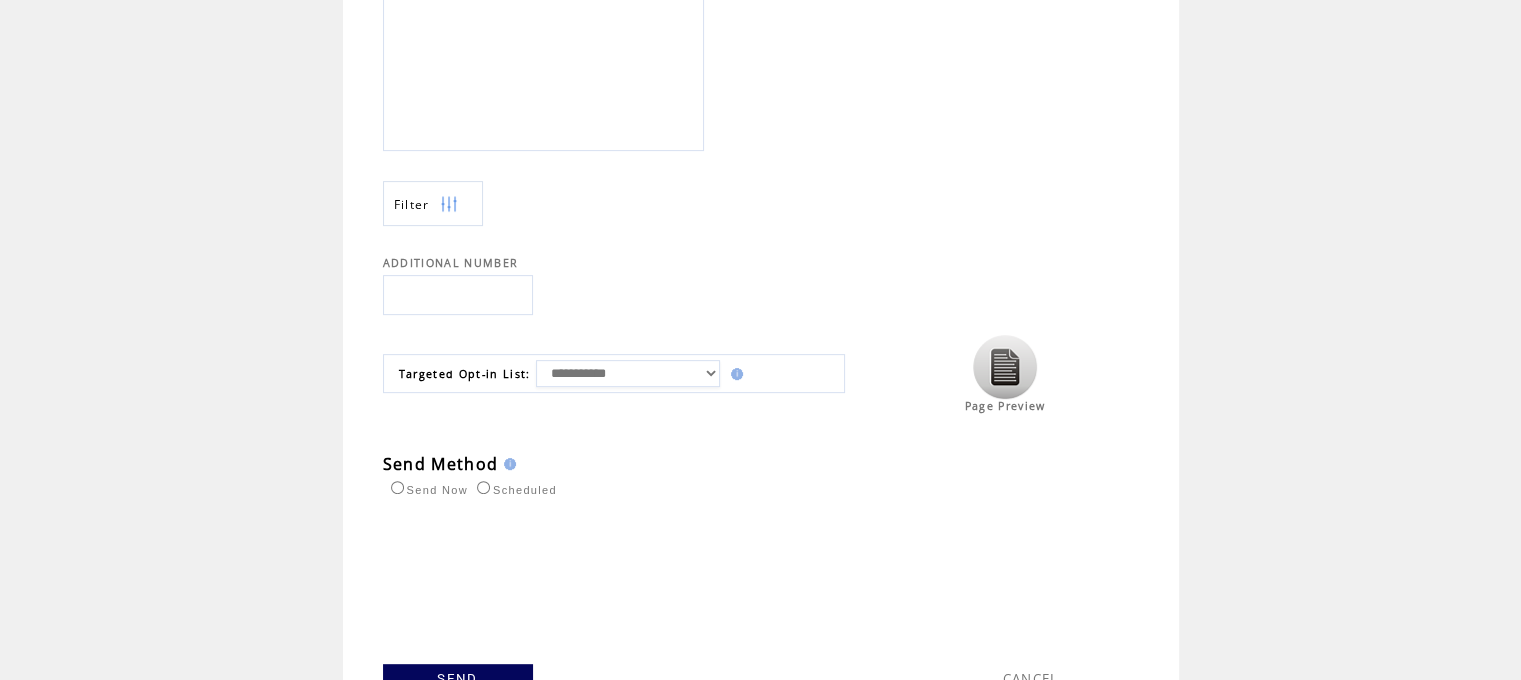 scroll, scrollTop: 718, scrollLeft: 0, axis: vertical 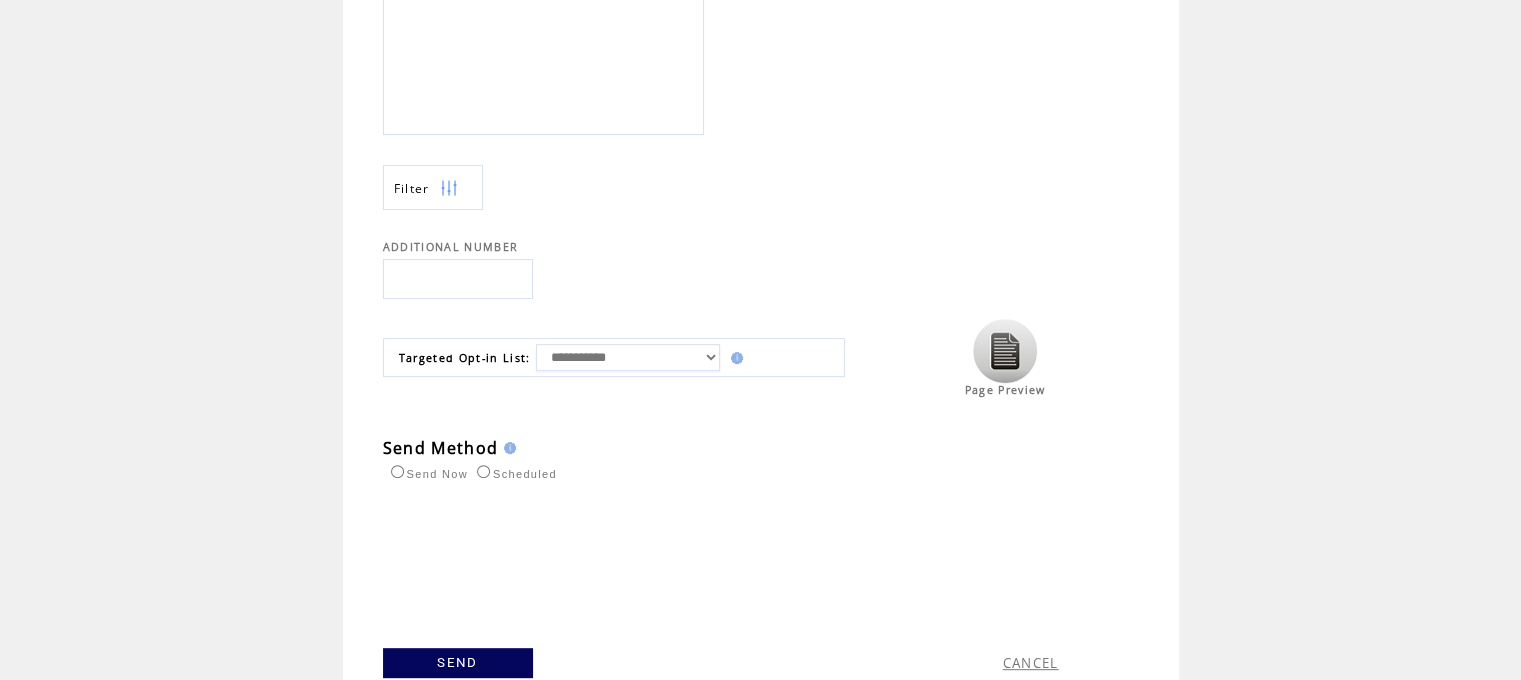 click on "**********" at bounding box center [628, 357] 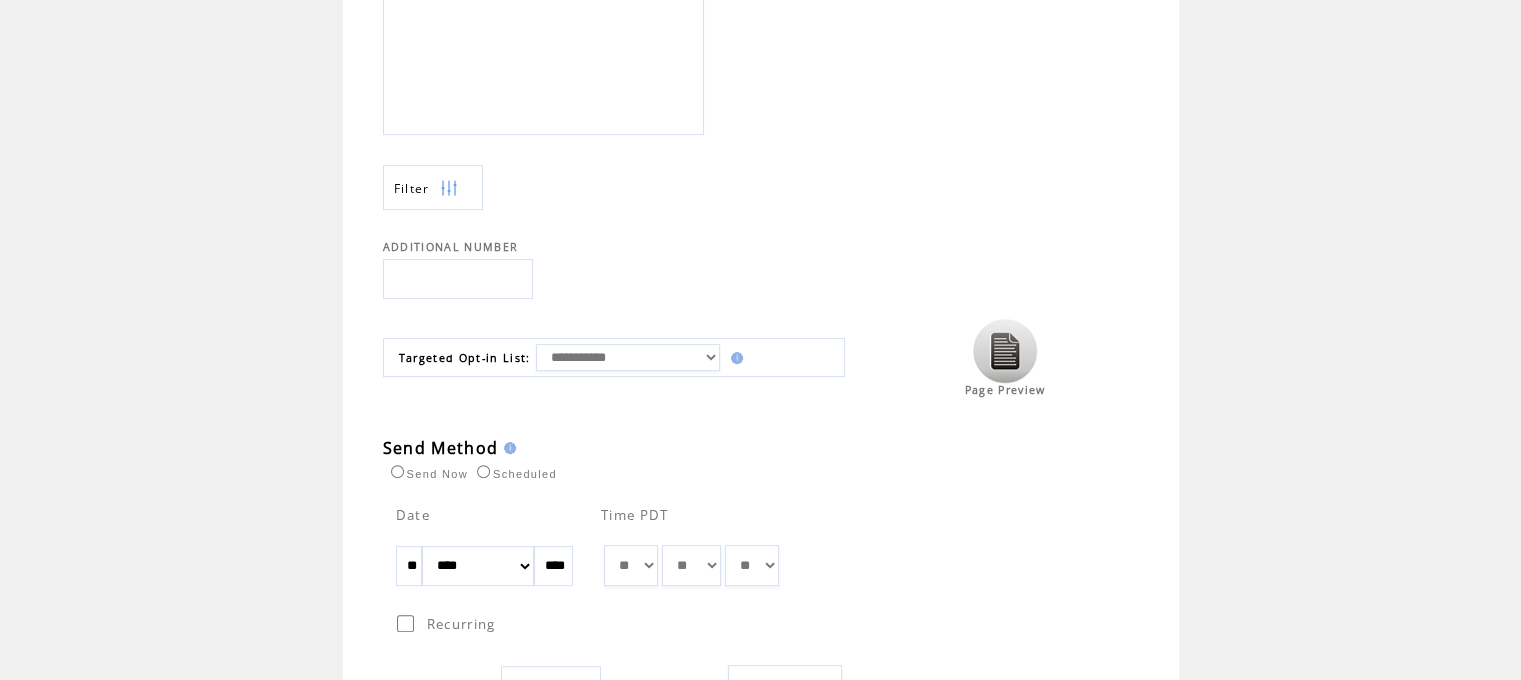 drag, startPoint x: 435, startPoint y: 559, endPoint x: 400, endPoint y: 543, distance: 38.483765 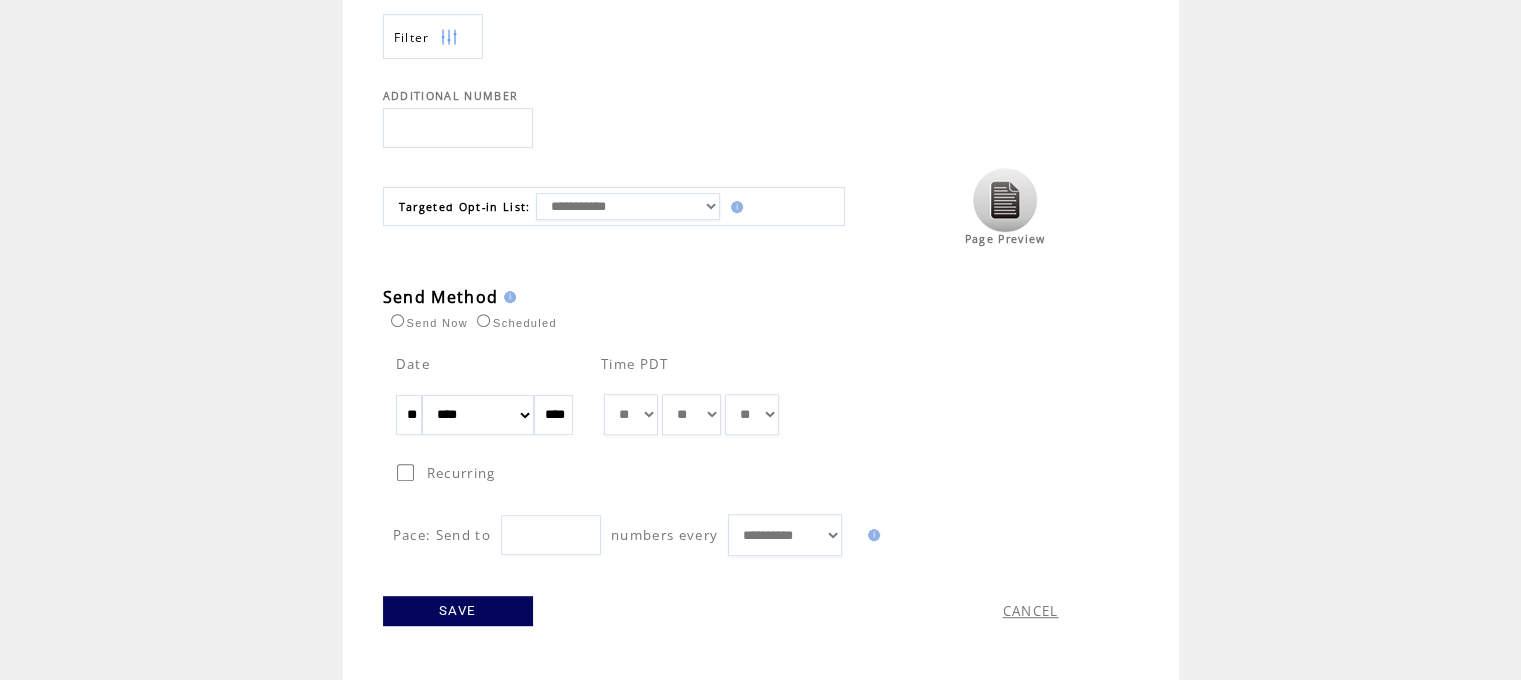 click on "SAVE" at bounding box center [458, 611] 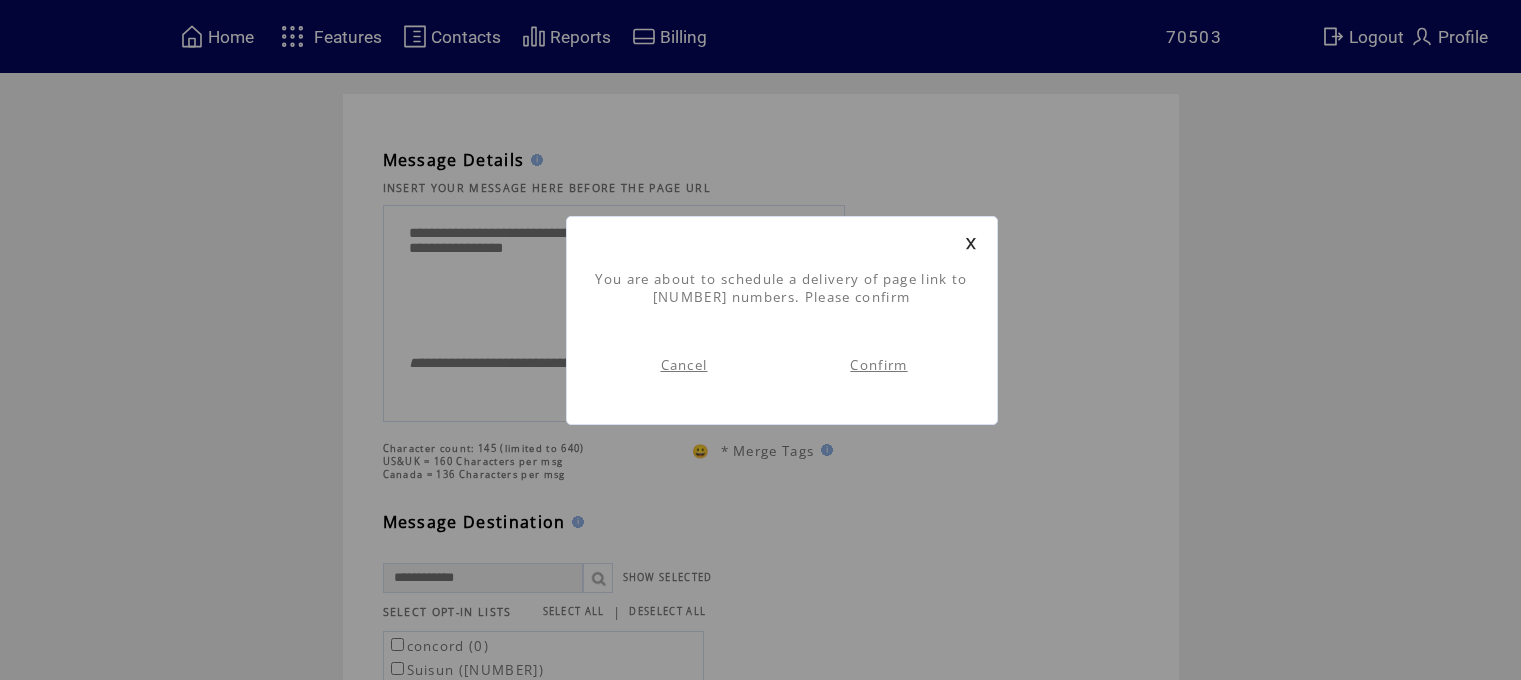 scroll, scrollTop: 0, scrollLeft: 0, axis: both 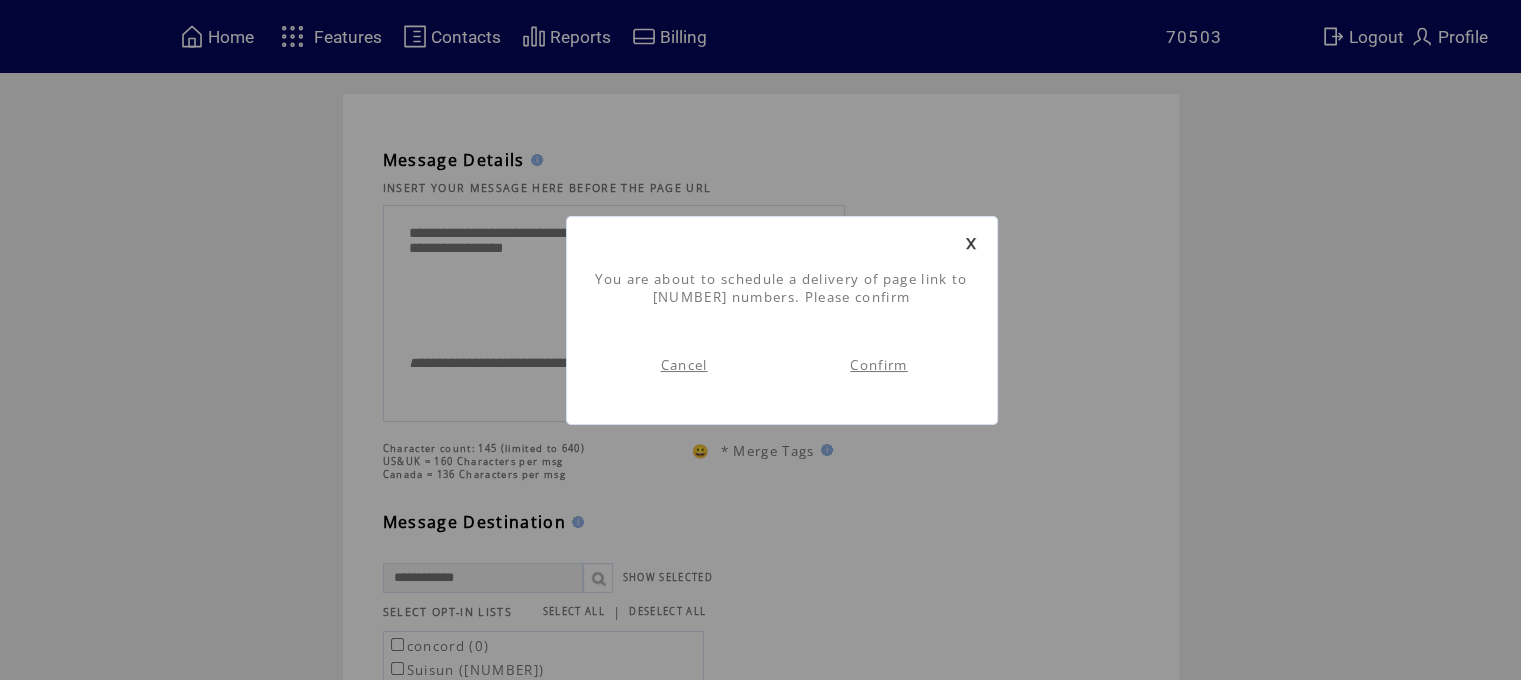 click on "Confirm" at bounding box center (878, 365) 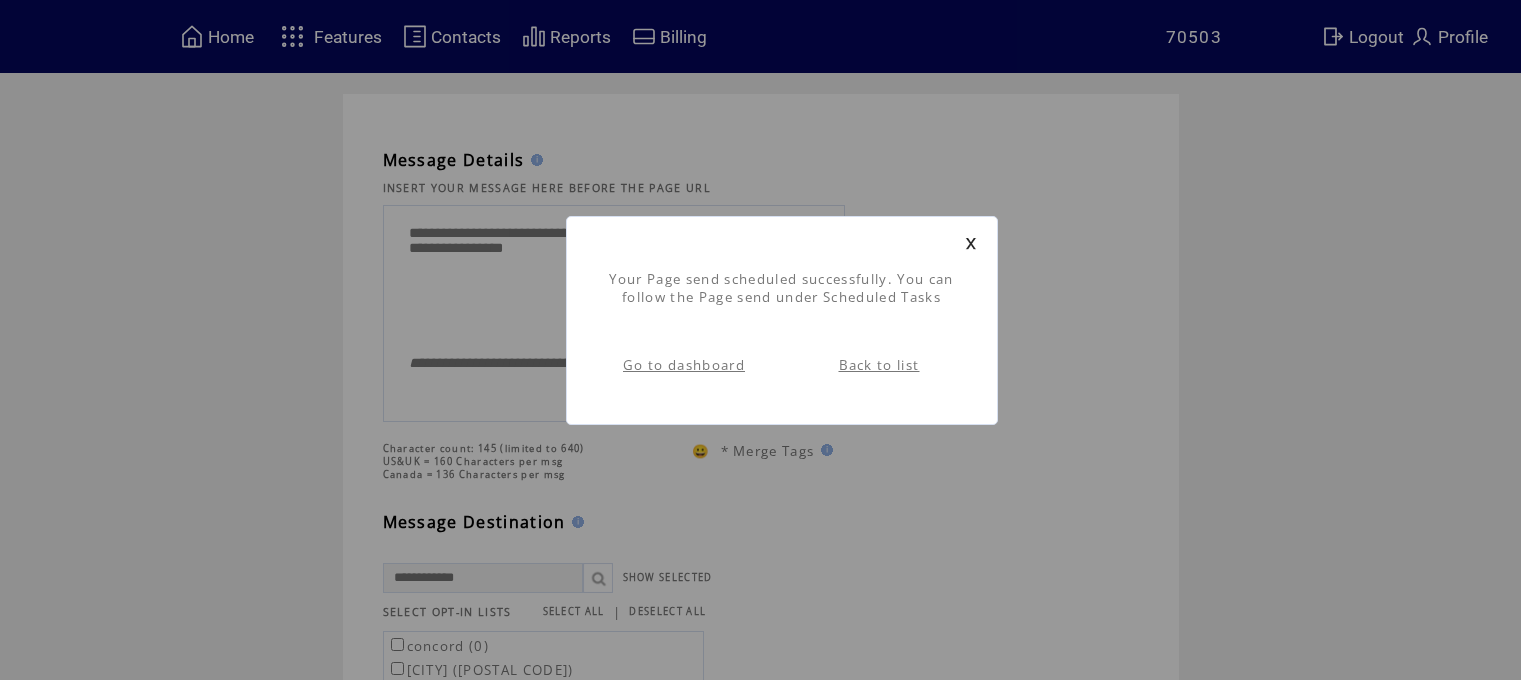 scroll, scrollTop: 0, scrollLeft: 0, axis: both 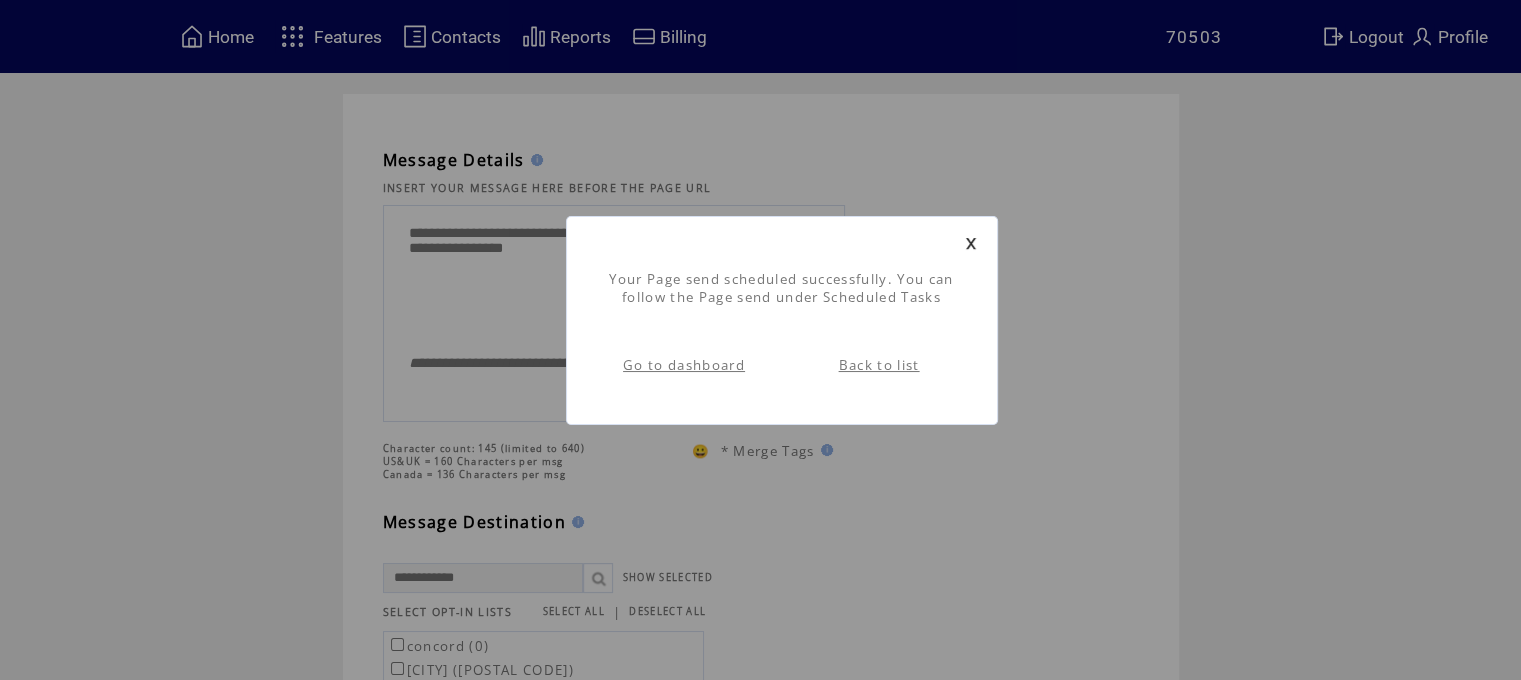 click on "Go to dashboard" at bounding box center [684, 365] 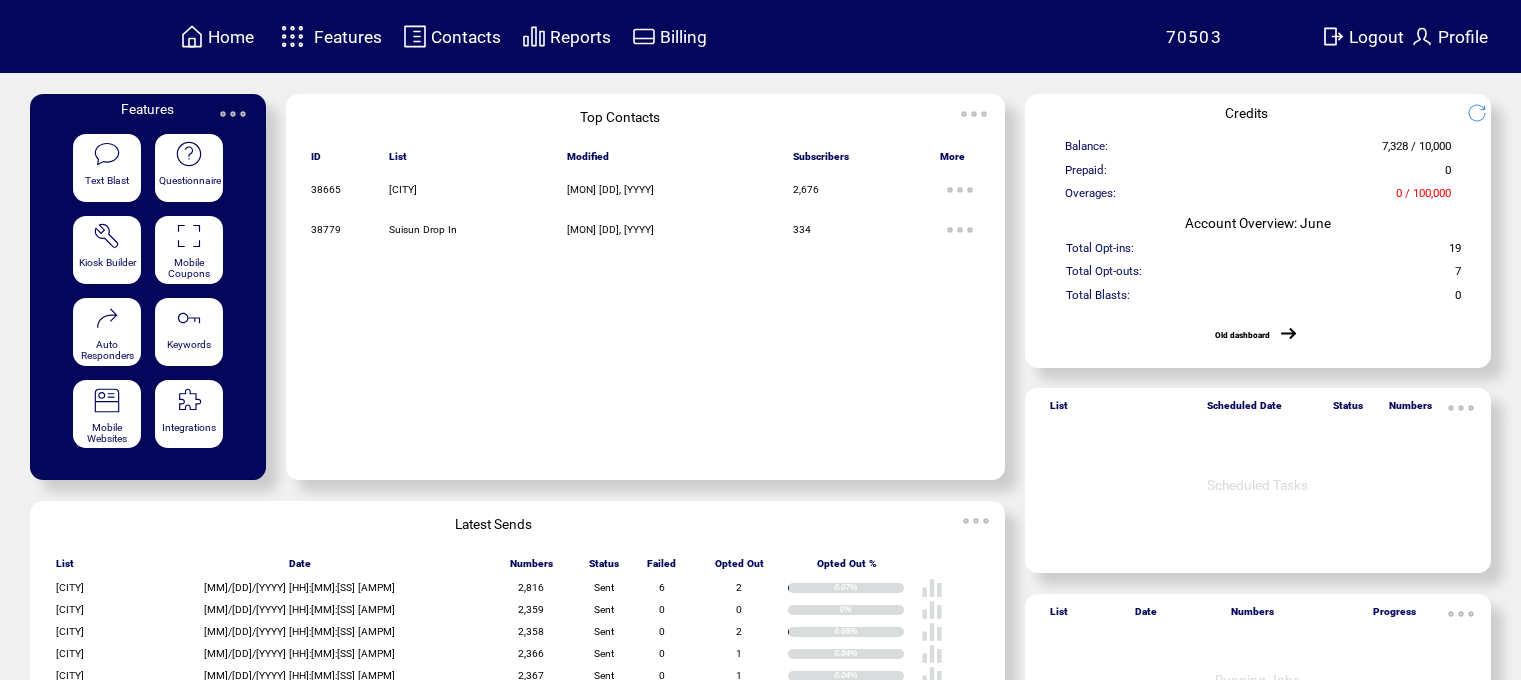 scroll, scrollTop: 0, scrollLeft: 0, axis: both 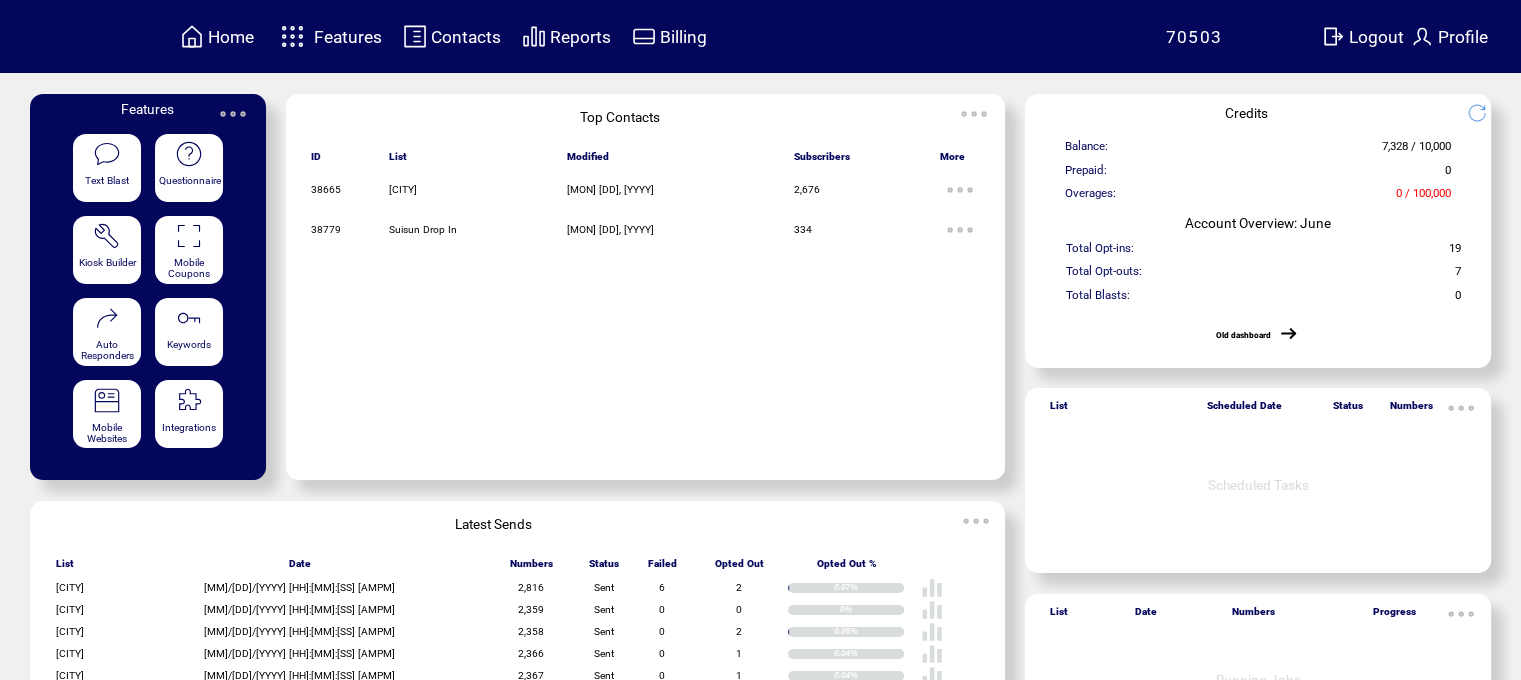 click on "Features" at bounding box center (348, 37) 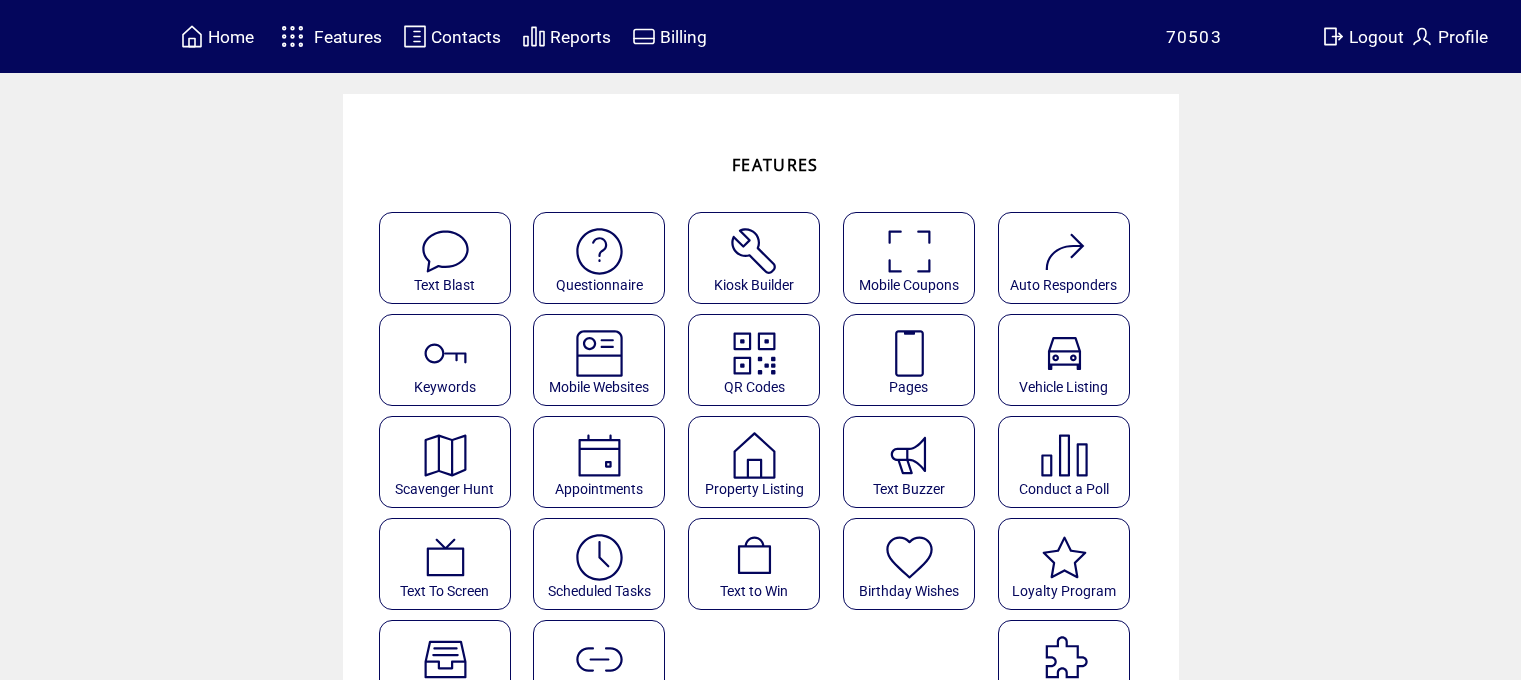 scroll, scrollTop: 0, scrollLeft: 0, axis: both 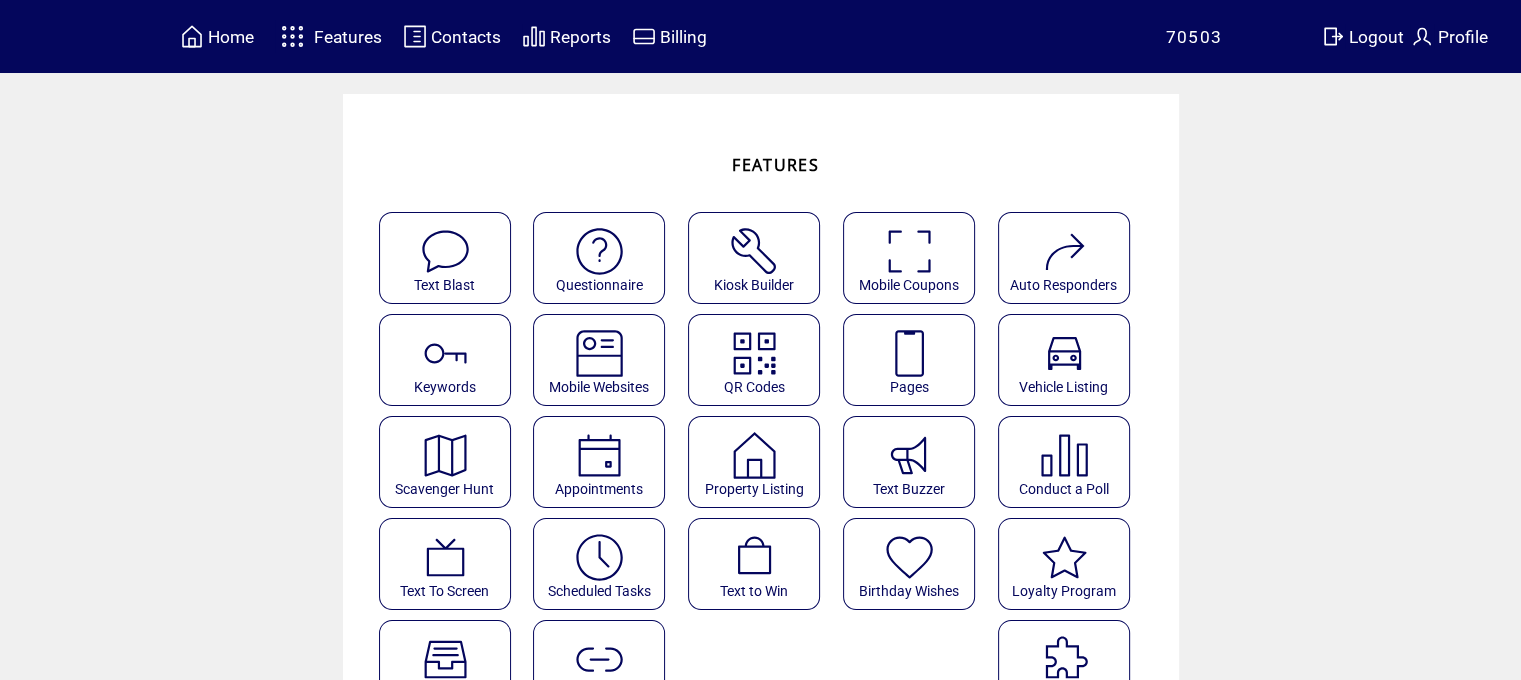 click at bounding box center [909, 353] 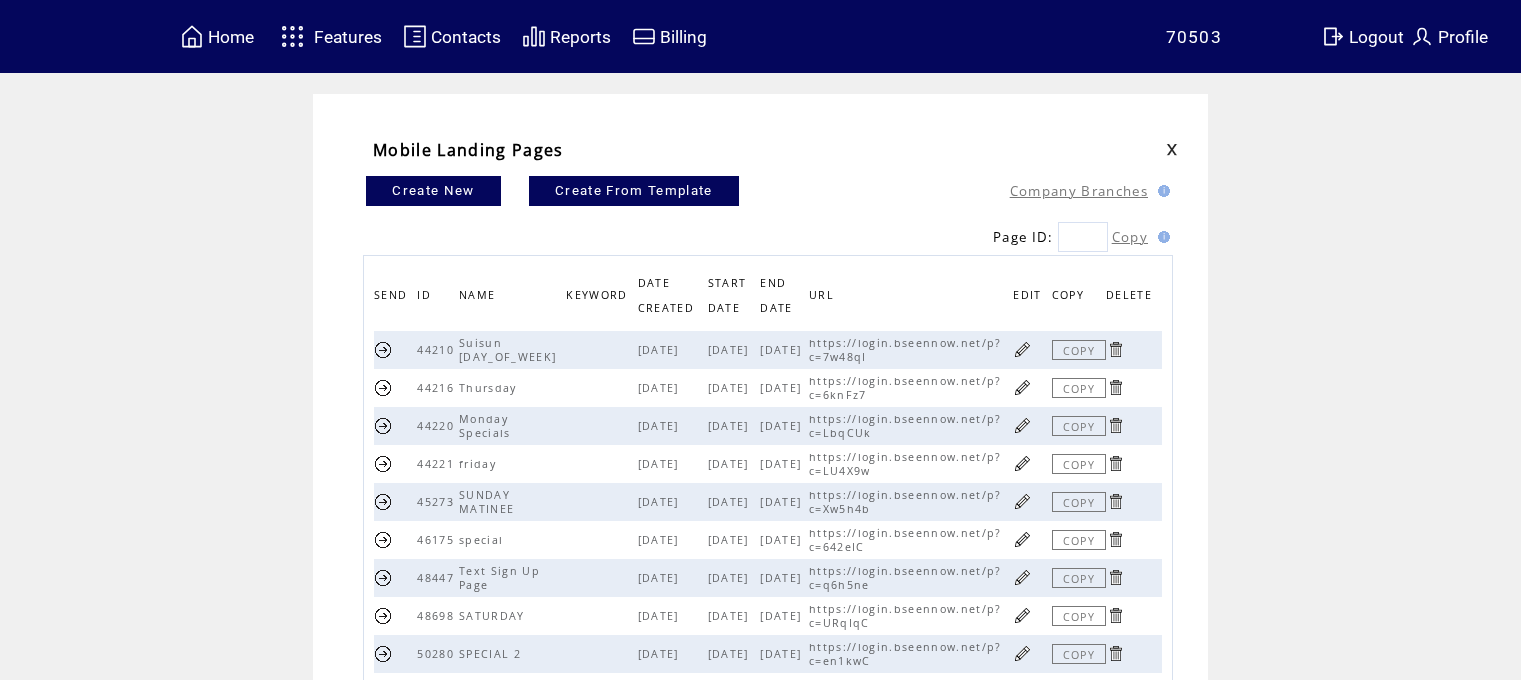 scroll, scrollTop: 0, scrollLeft: 0, axis: both 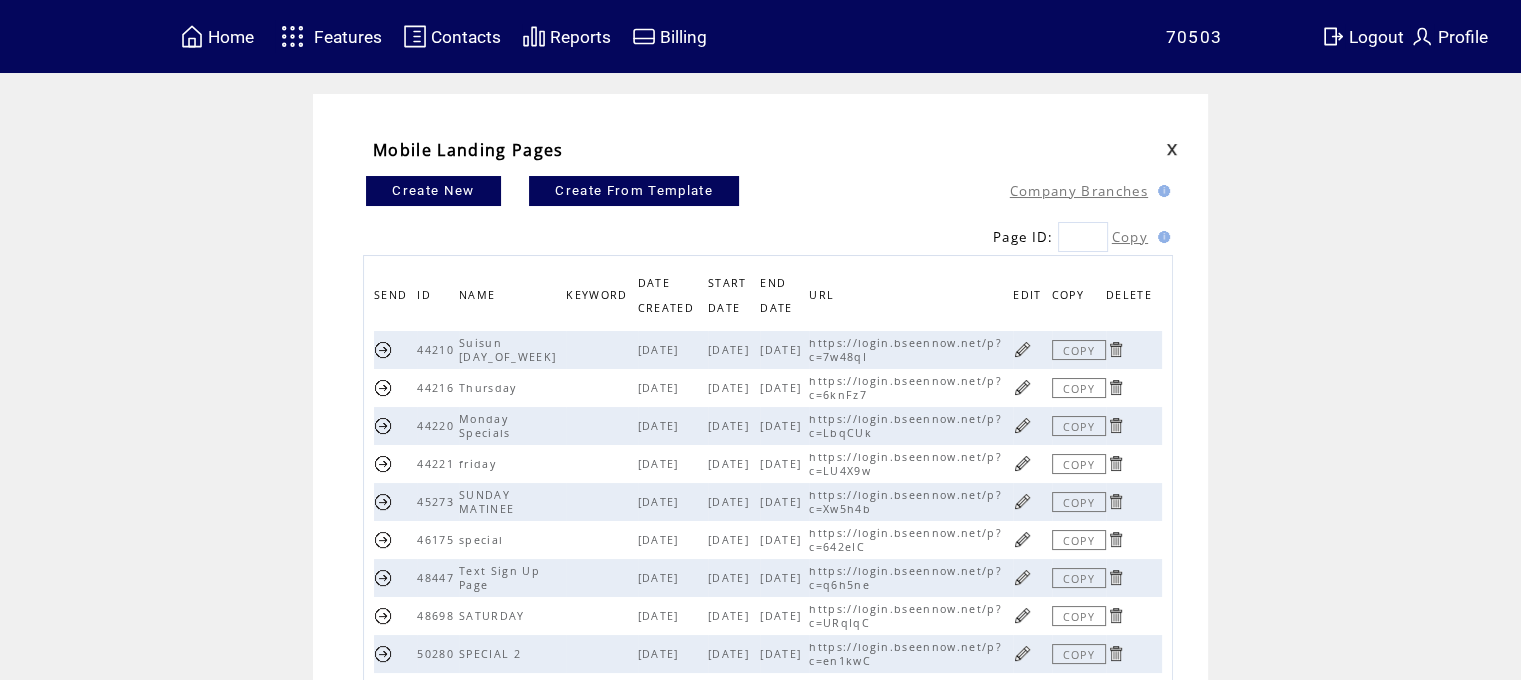 click at bounding box center (1022, 501) 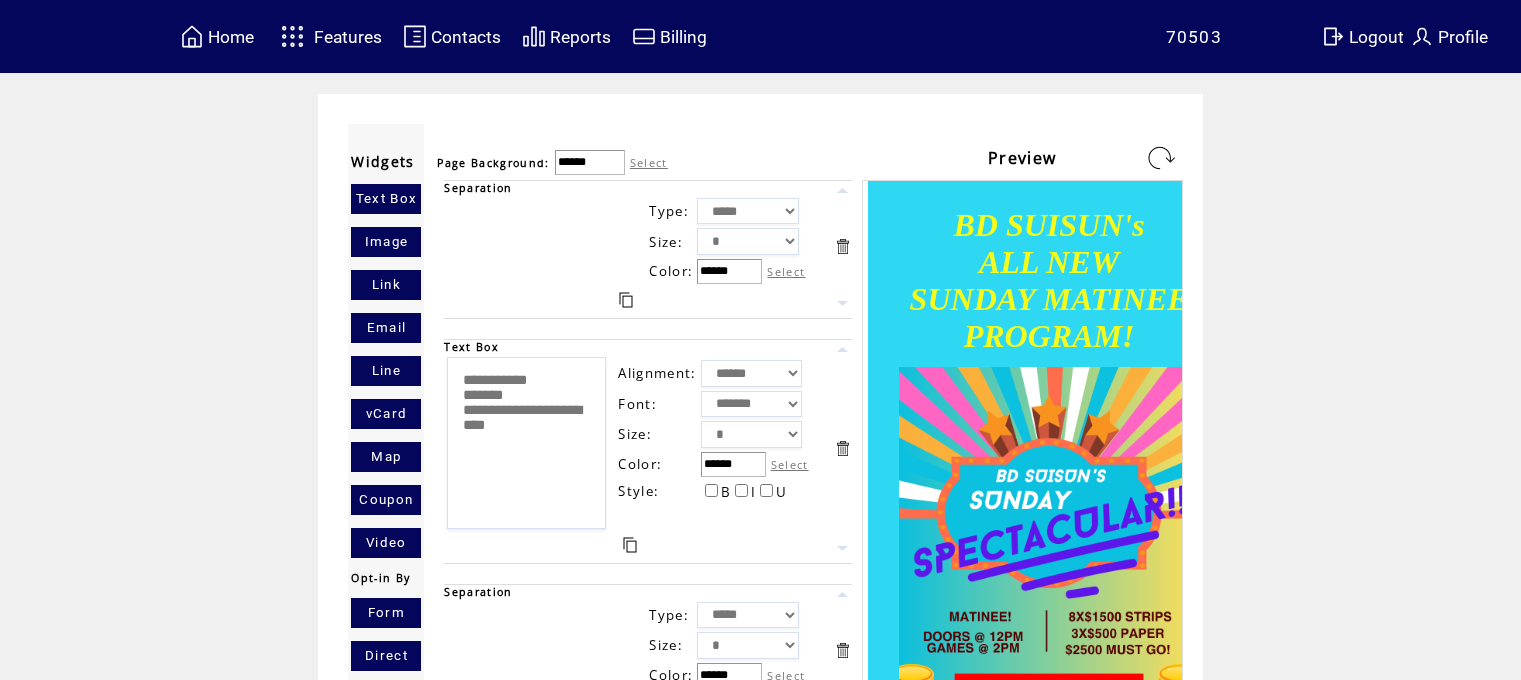 scroll, scrollTop: 0, scrollLeft: 0, axis: both 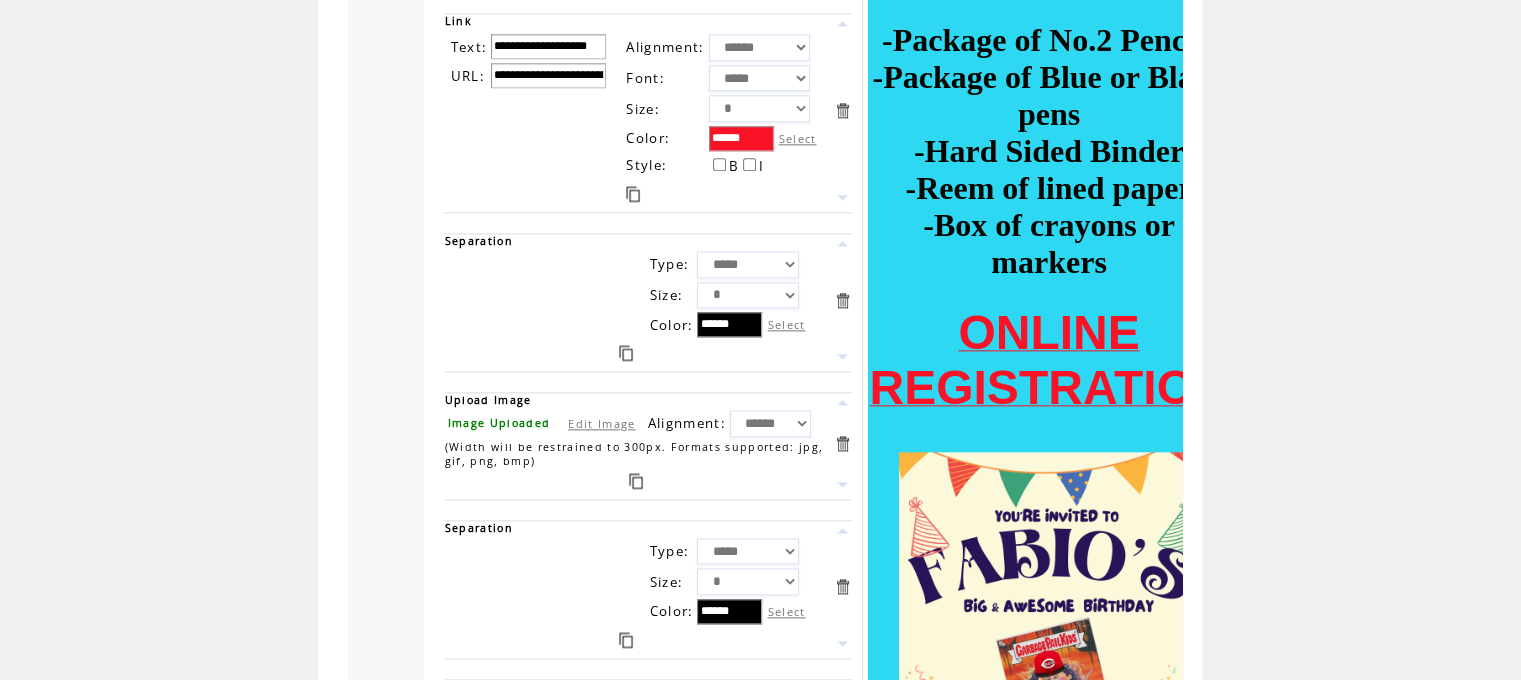 click at bounding box center [636, 481] 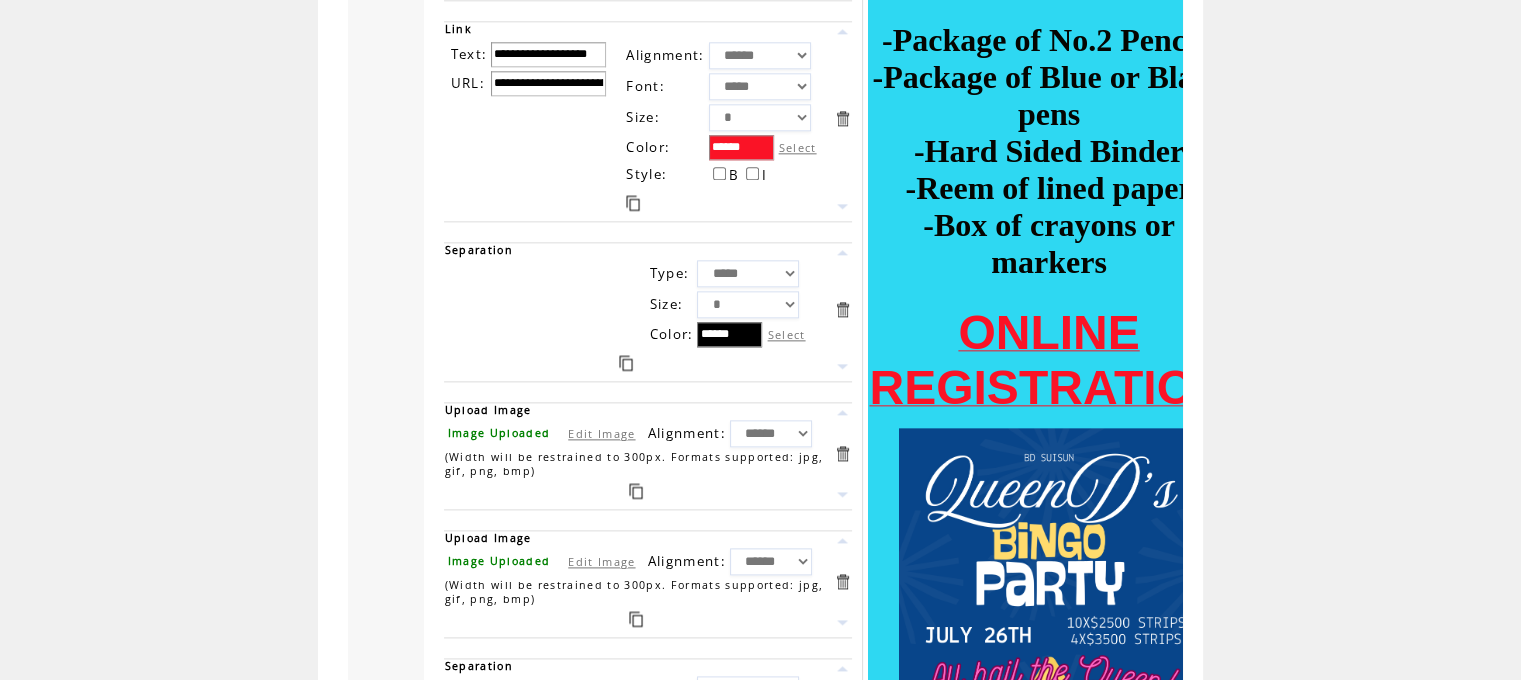 click at bounding box center (626, 363) 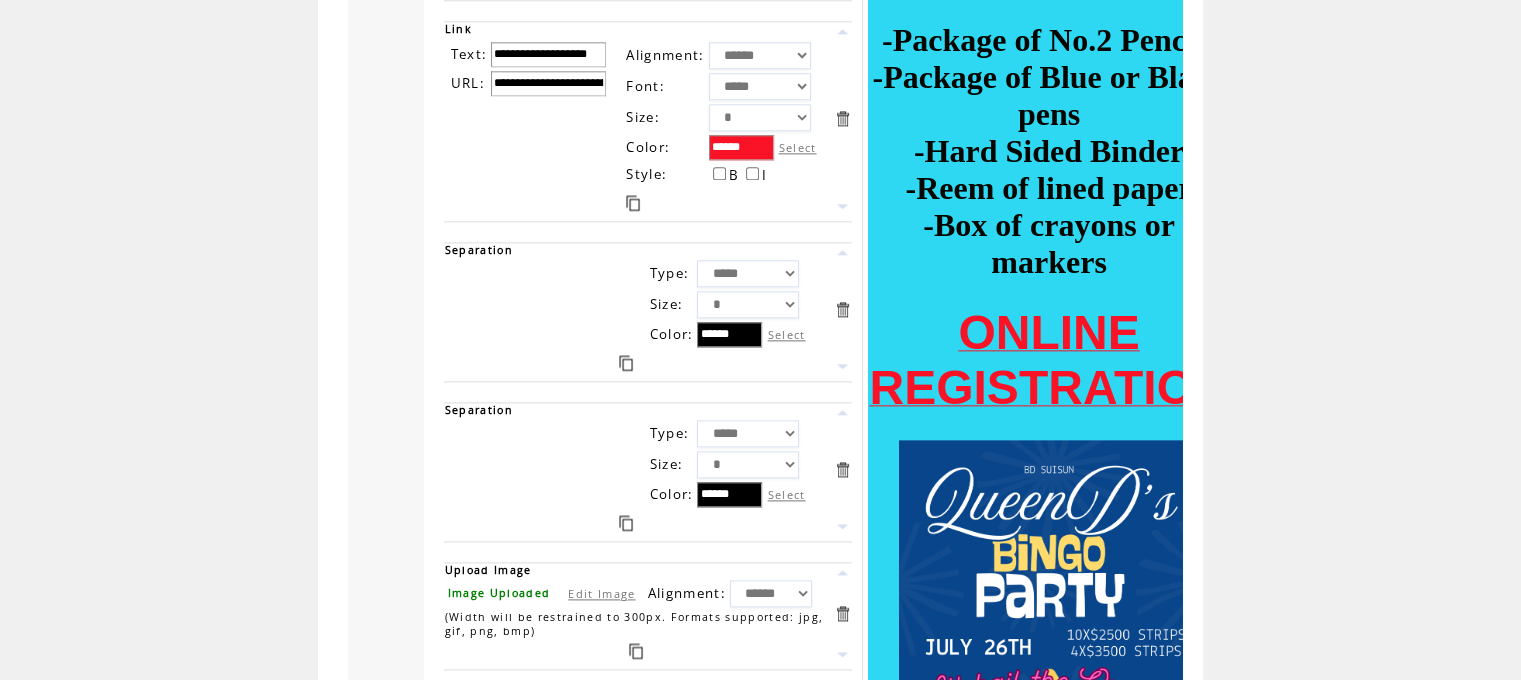 drag, startPoint x: 853, startPoint y: 535, endPoint x: 815, endPoint y: 516, distance: 42.48529 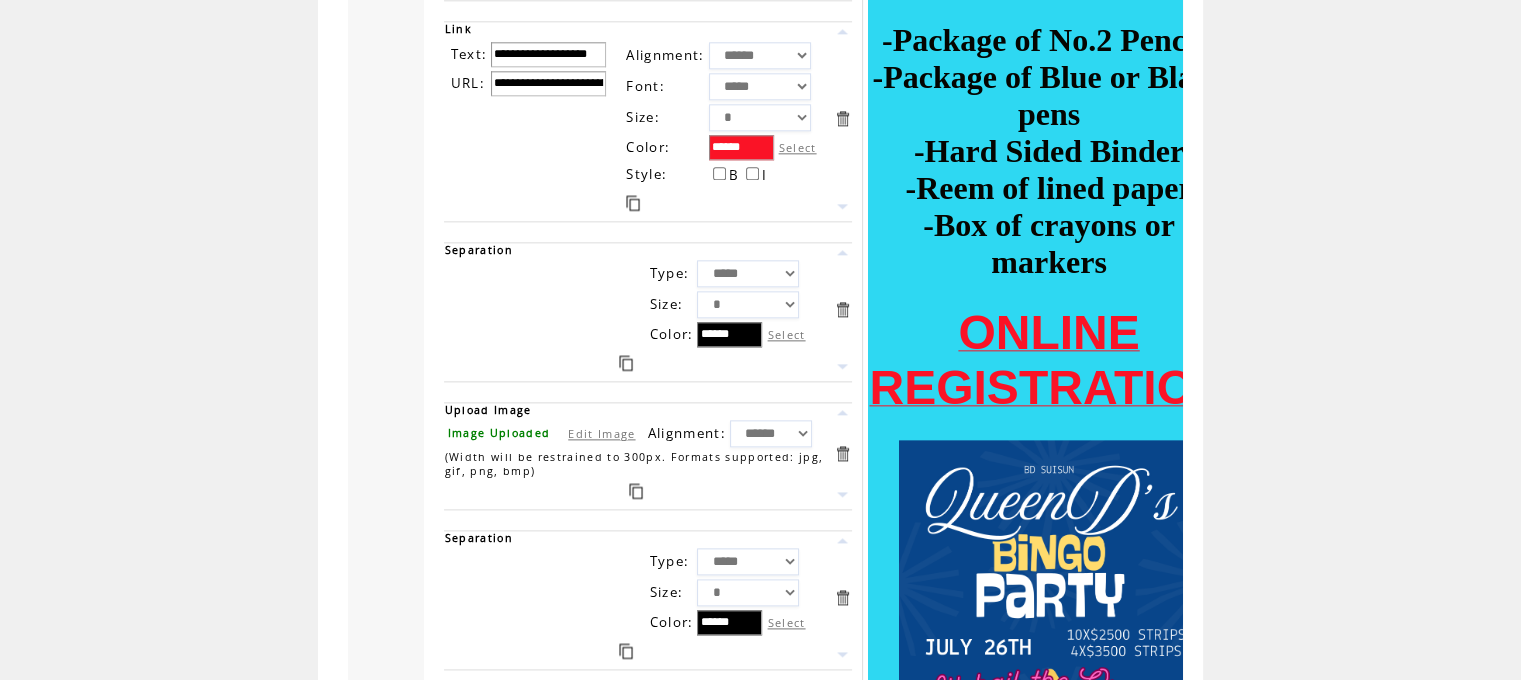 click on "Edit Image" at bounding box center (601, 433) 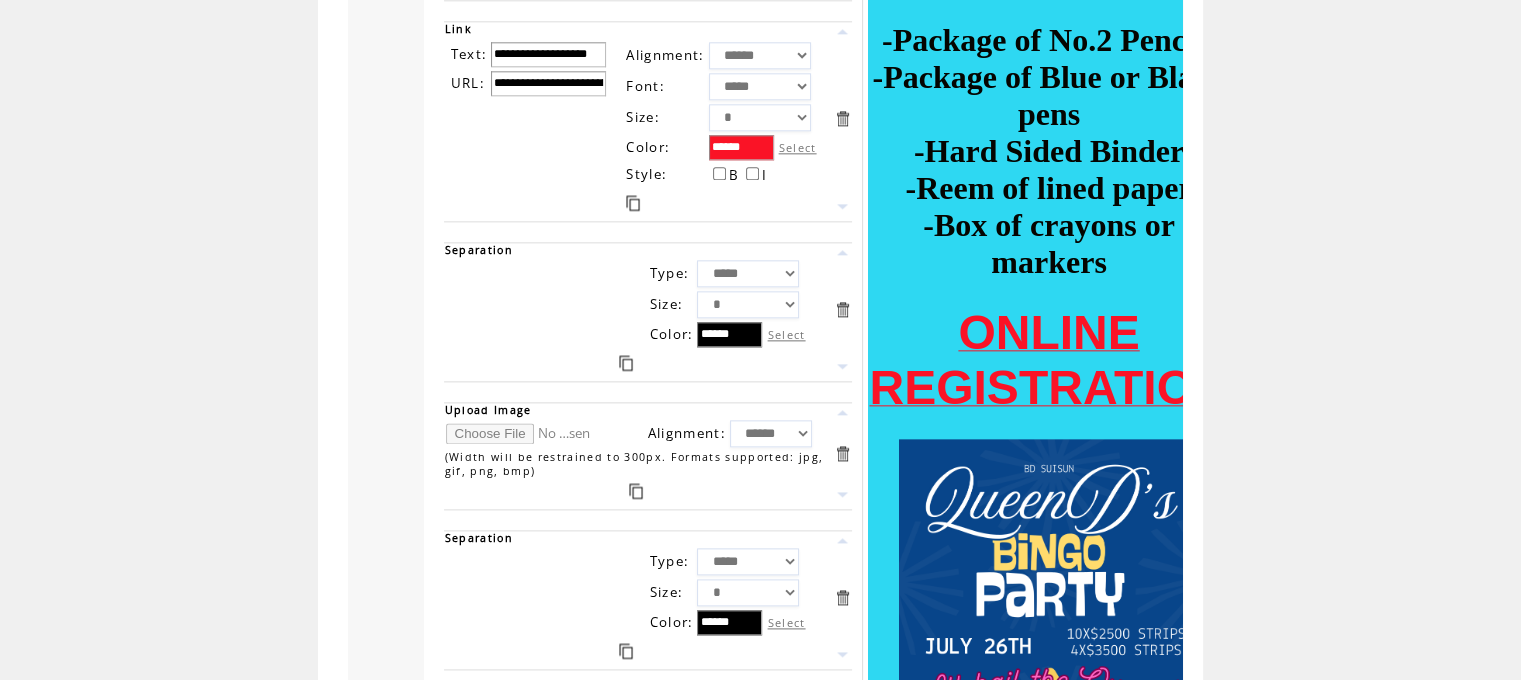 click at bounding box center [521, 433] 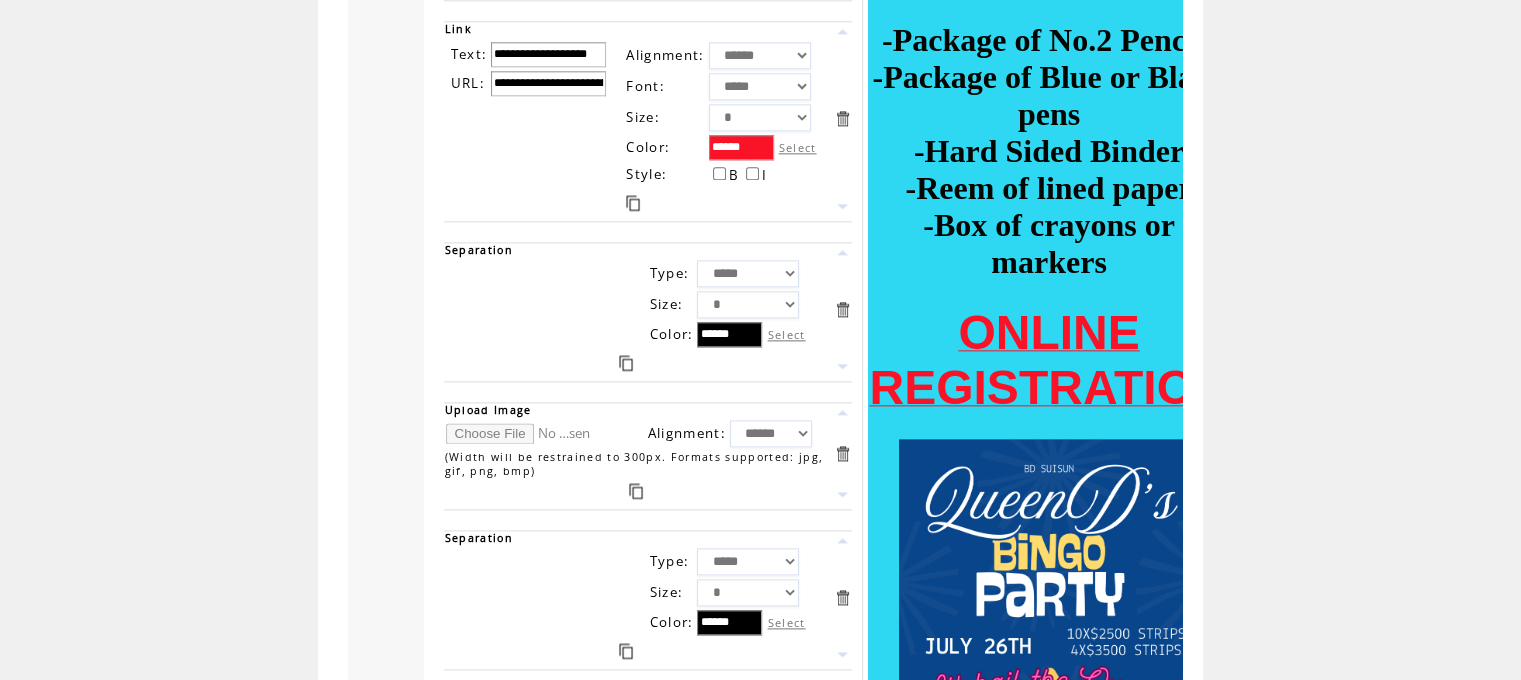 type on "**********" 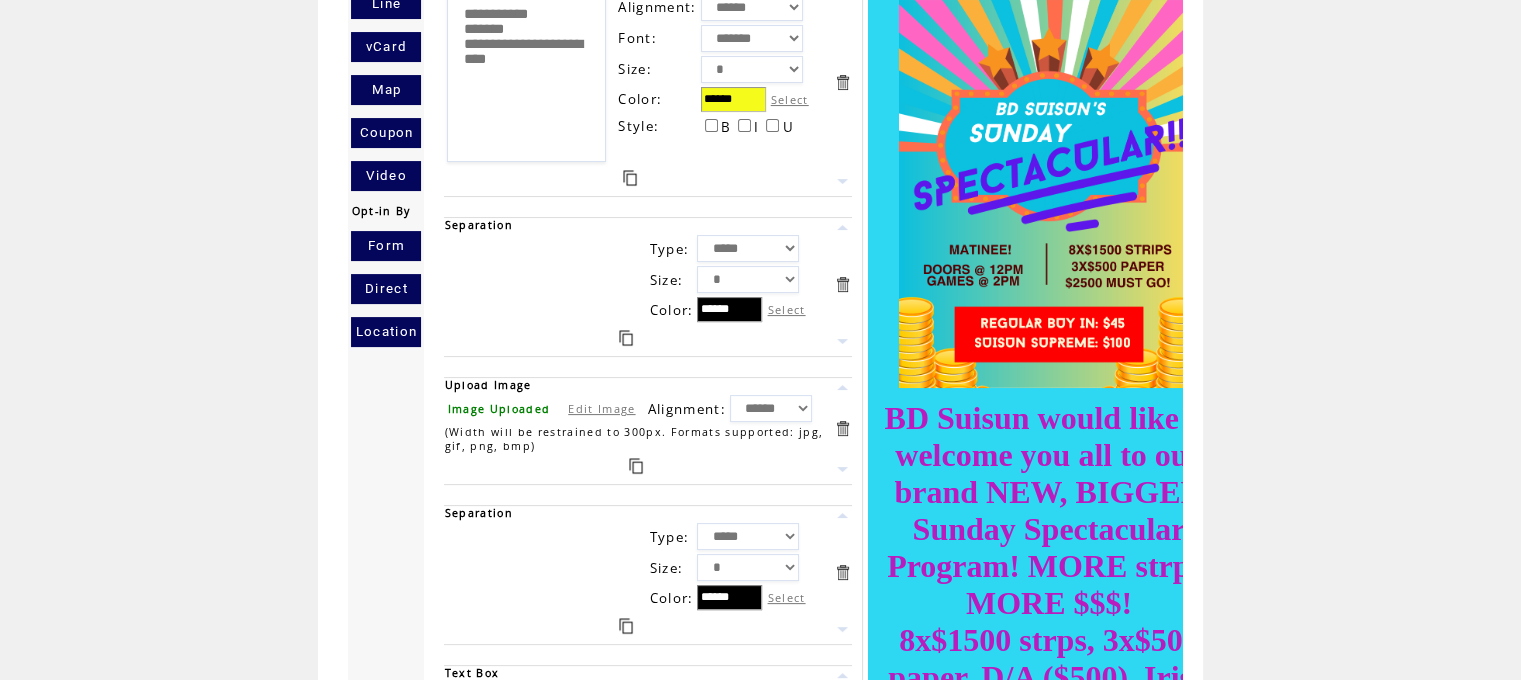 scroll, scrollTop: 0, scrollLeft: 0, axis: both 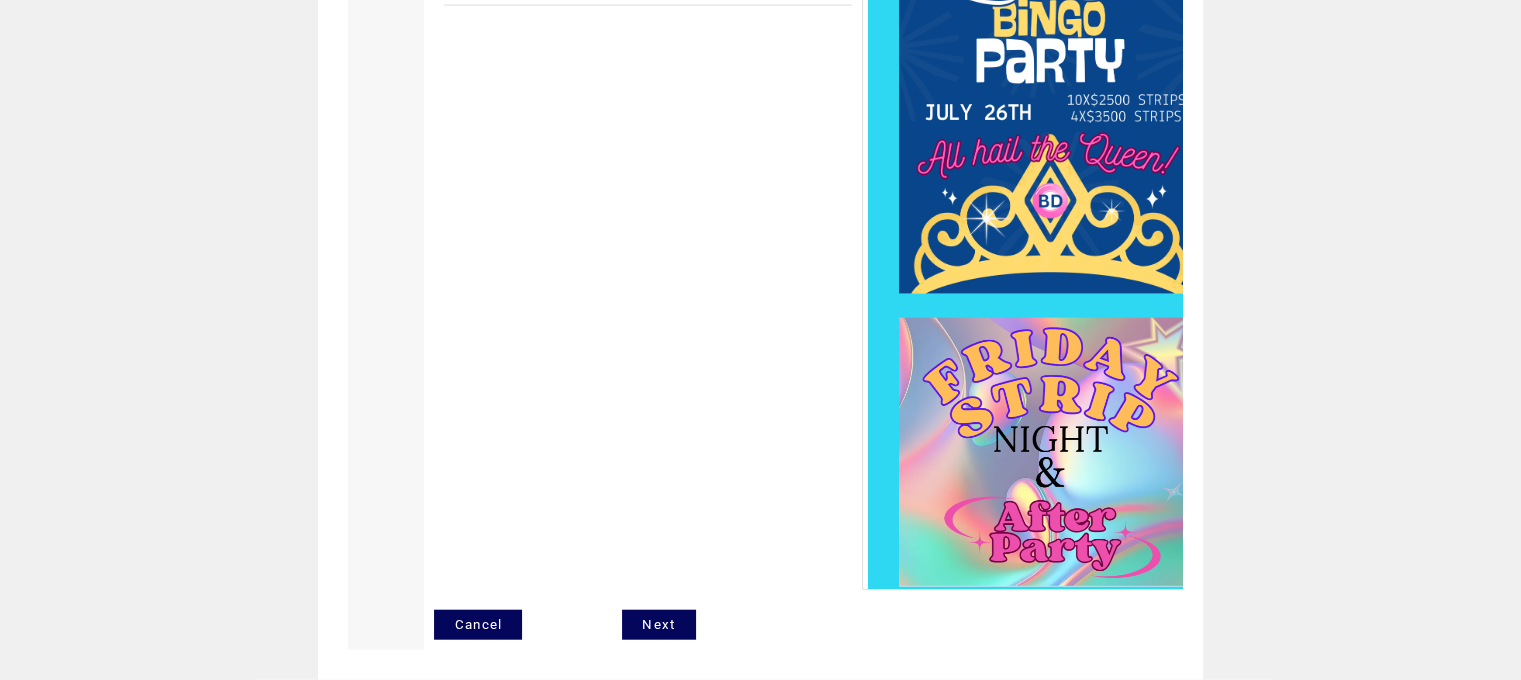 click on "Next" at bounding box center [658, 625] 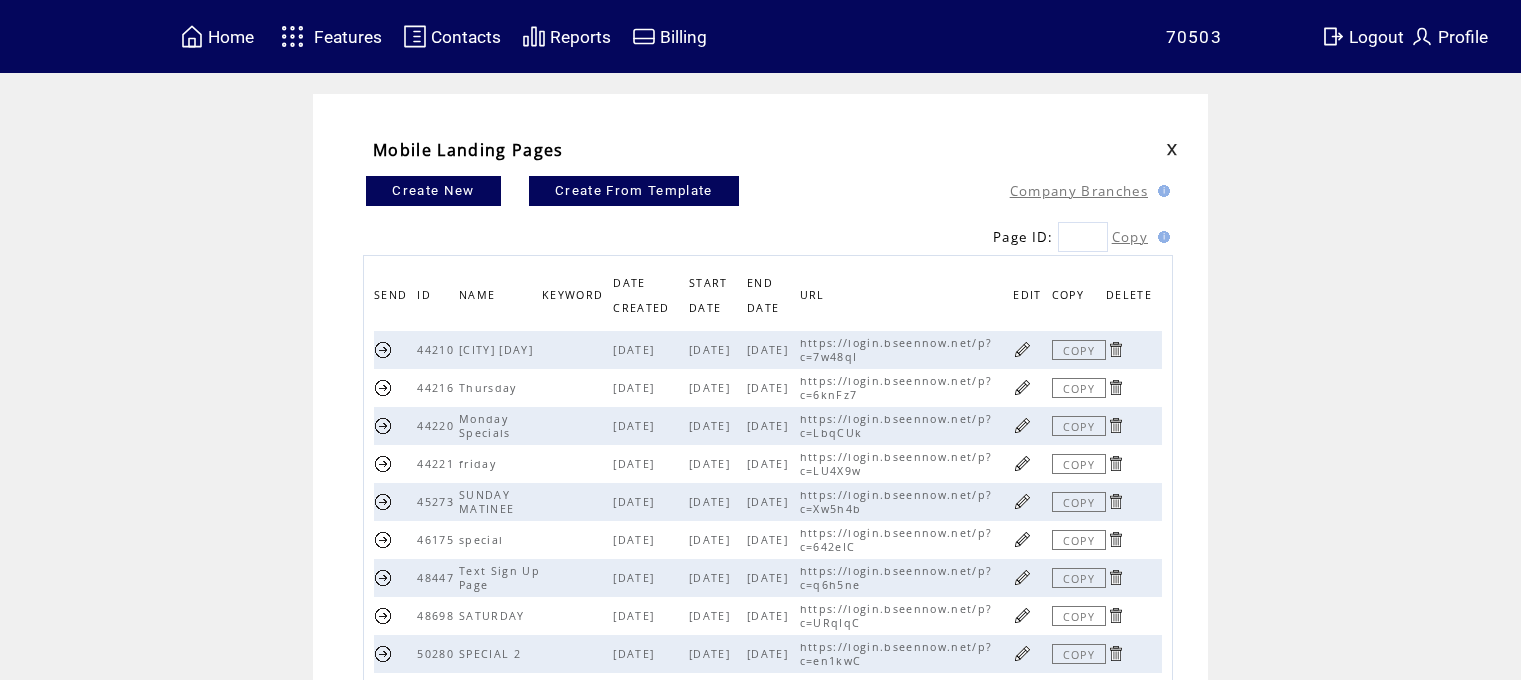 scroll, scrollTop: 0, scrollLeft: 0, axis: both 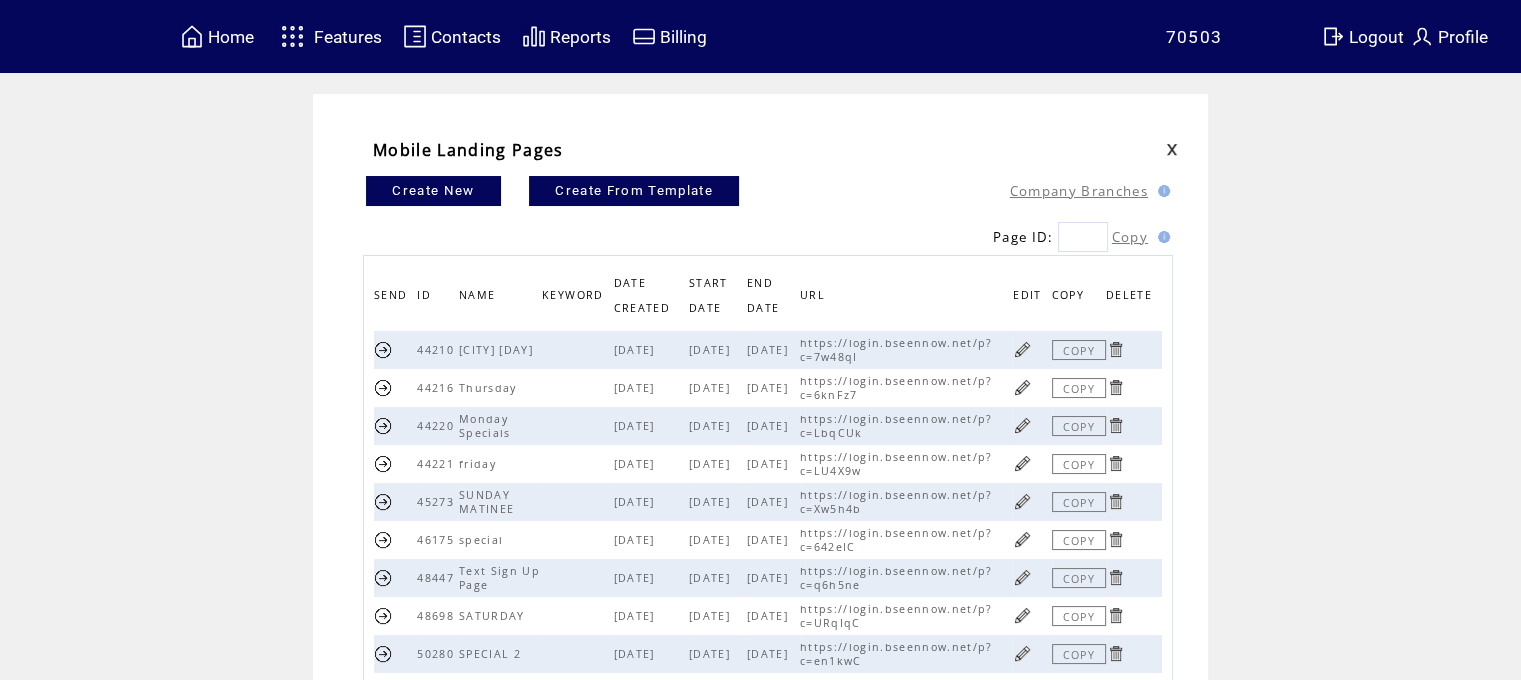 click at bounding box center [383, 501] 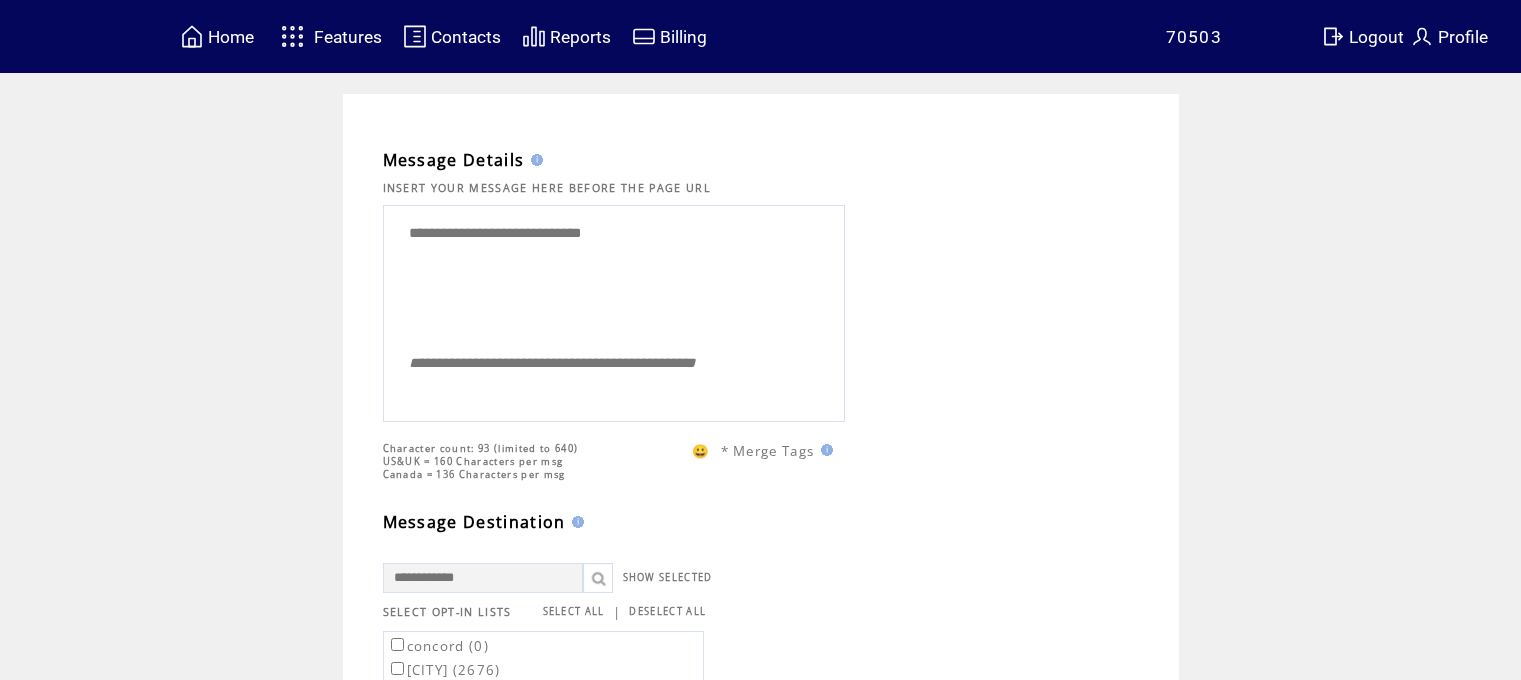 scroll, scrollTop: 0, scrollLeft: 0, axis: both 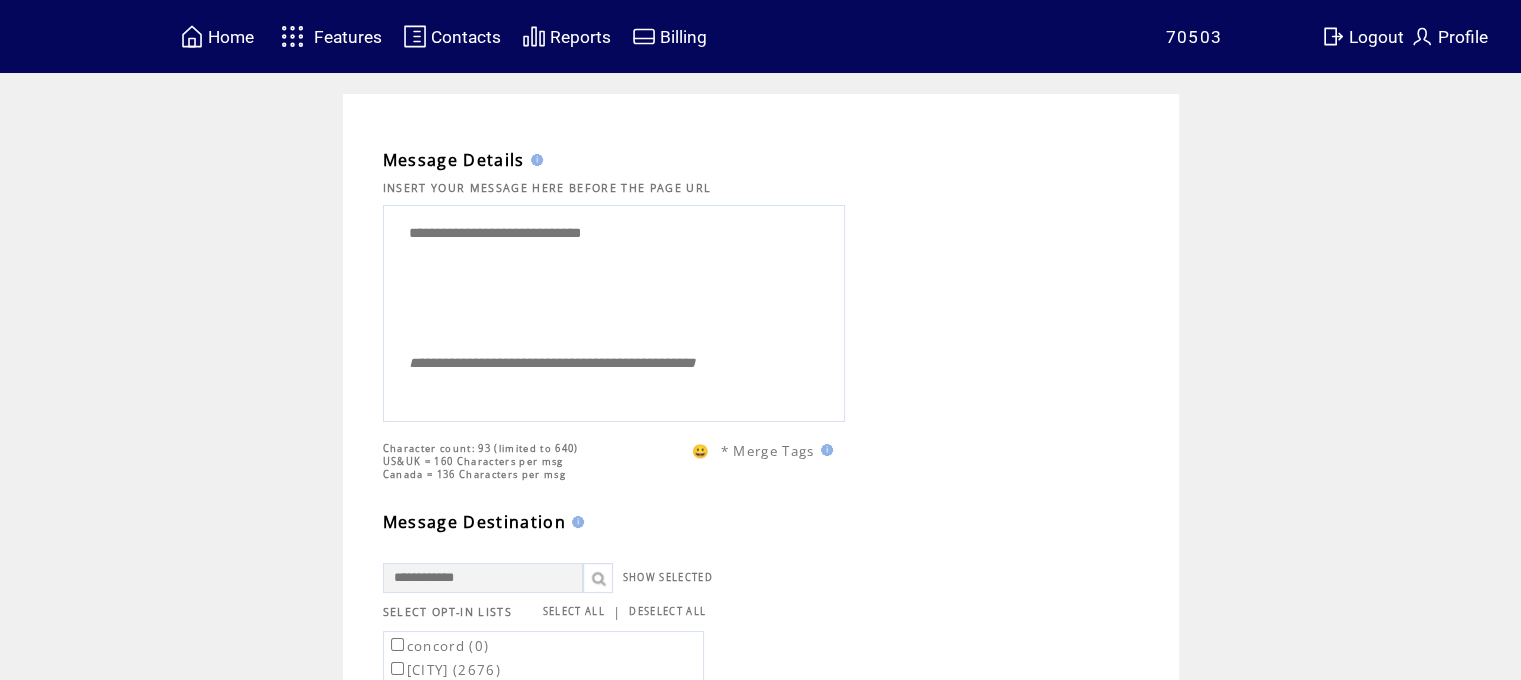 drag, startPoint x: 682, startPoint y: 255, endPoint x: 0, endPoint y: 7, distance: 725.6914 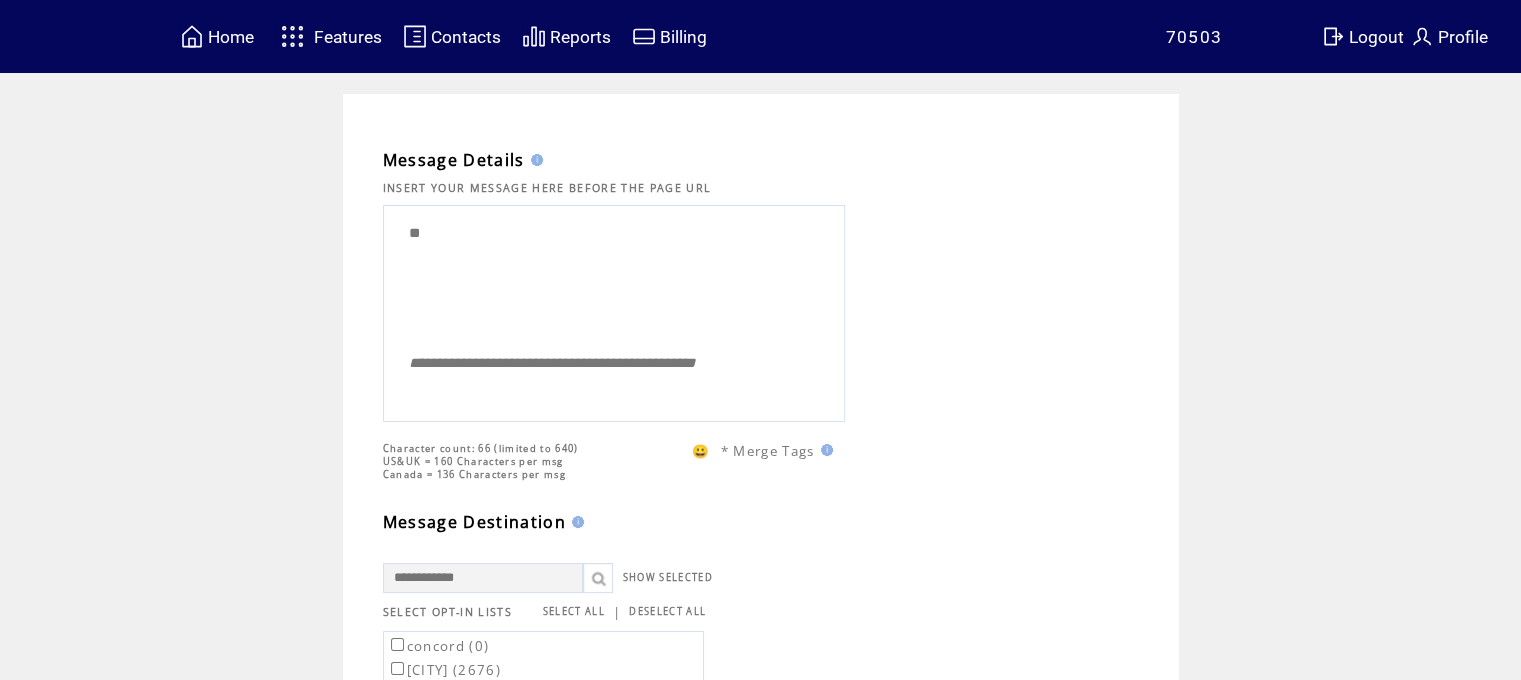 type on "*" 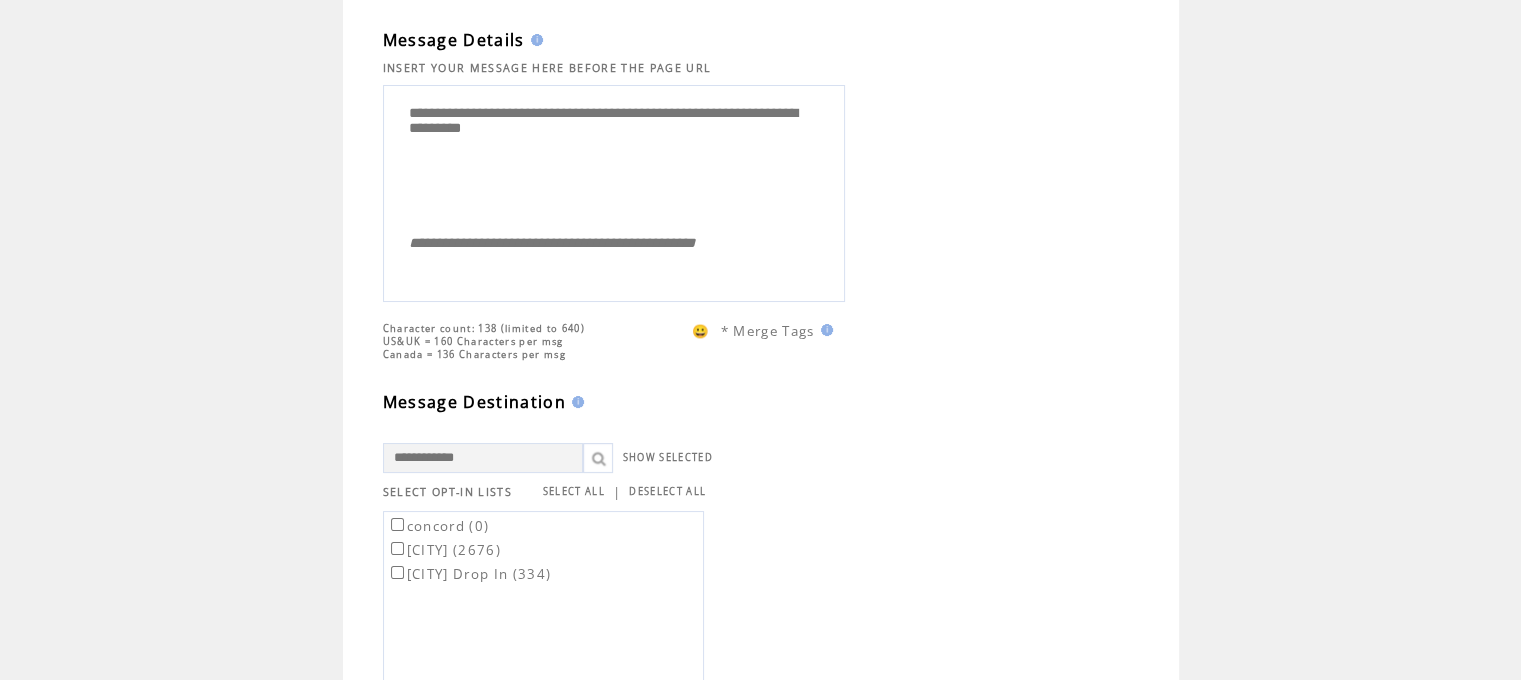 scroll, scrollTop: 208, scrollLeft: 0, axis: vertical 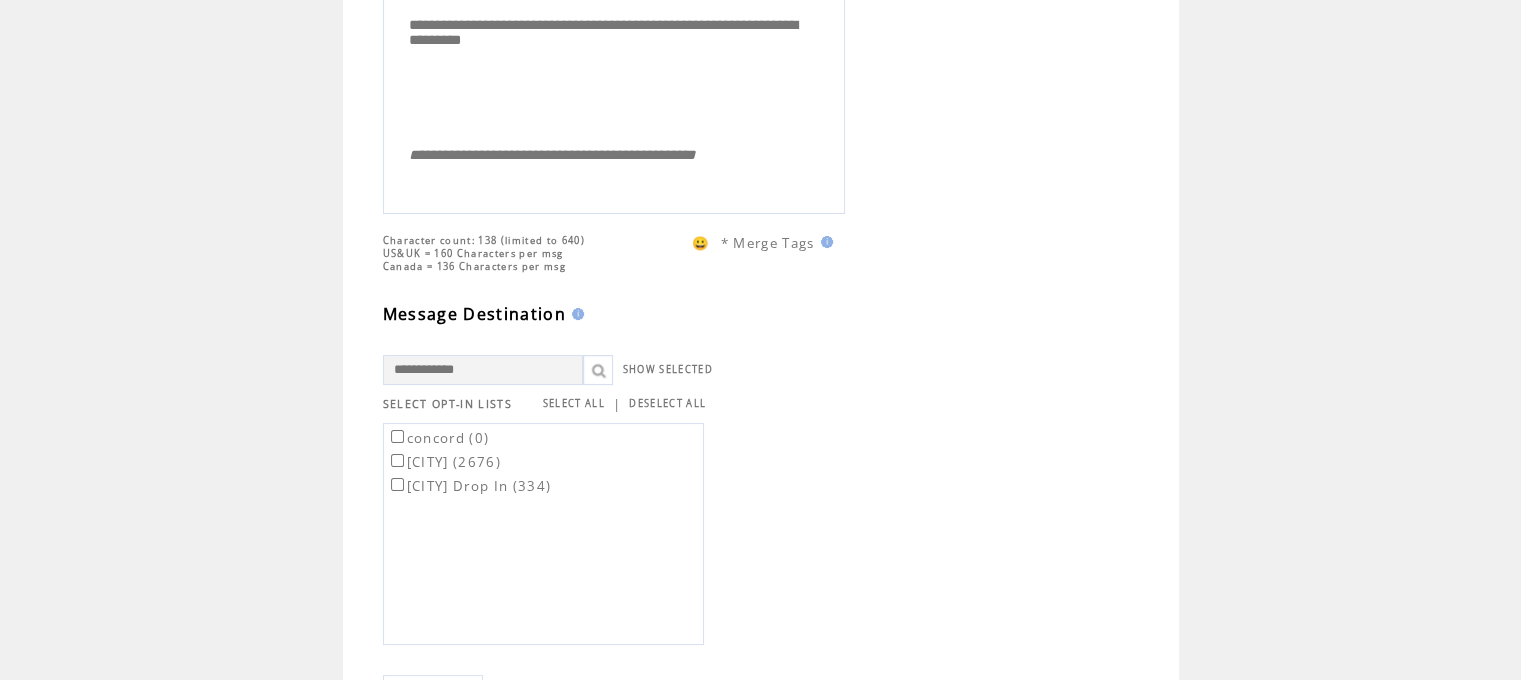 type on "**********" 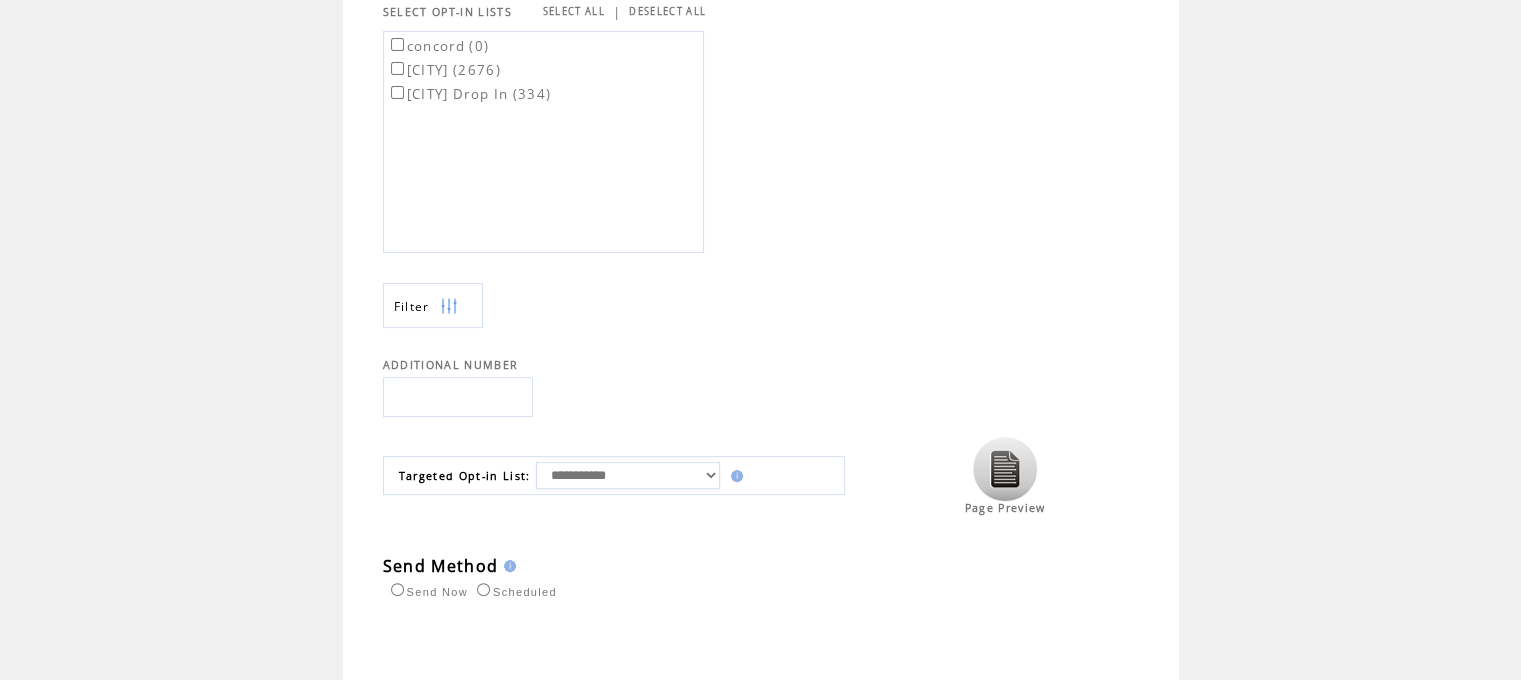 scroll, scrollTop: 623, scrollLeft: 0, axis: vertical 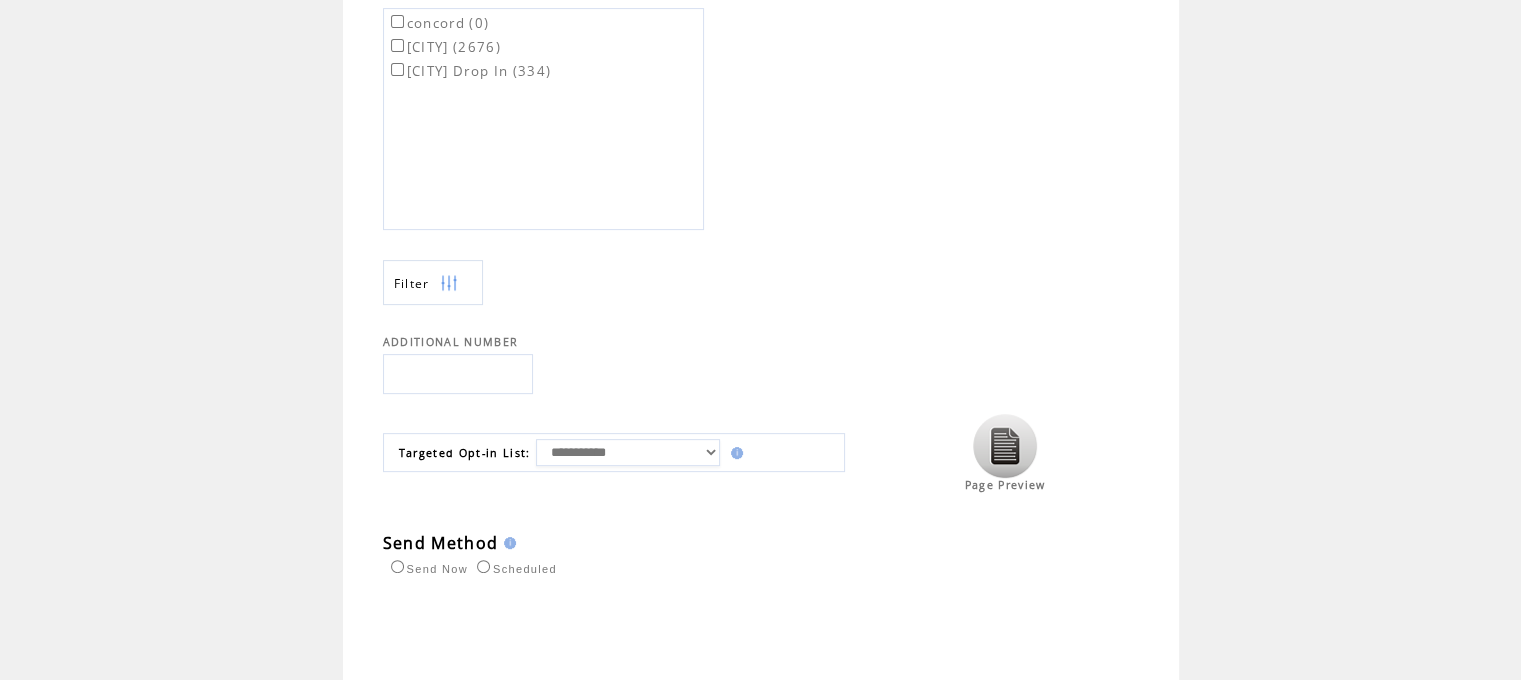 click on "**********" at bounding box center [628, 452] 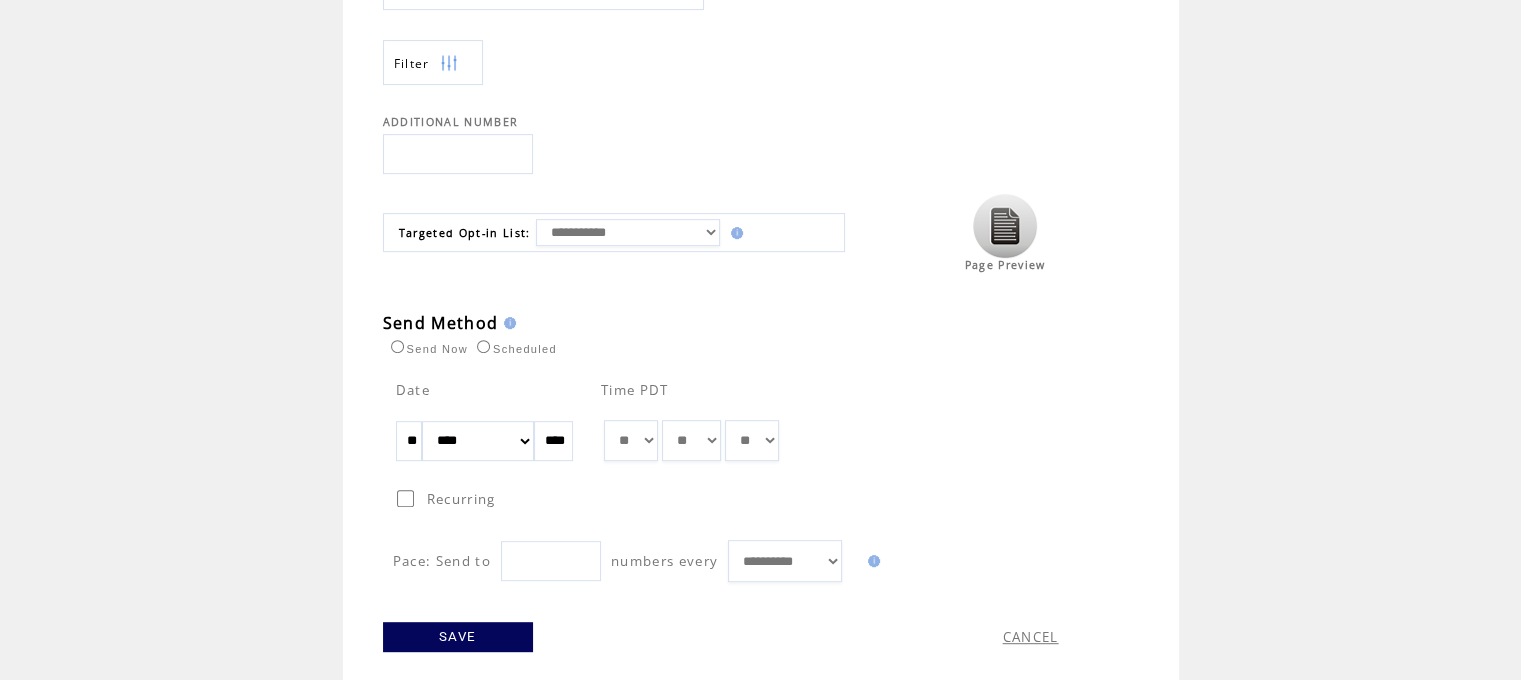 scroll, scrollTop: 869, scrollLeft: 0, axis: vertical 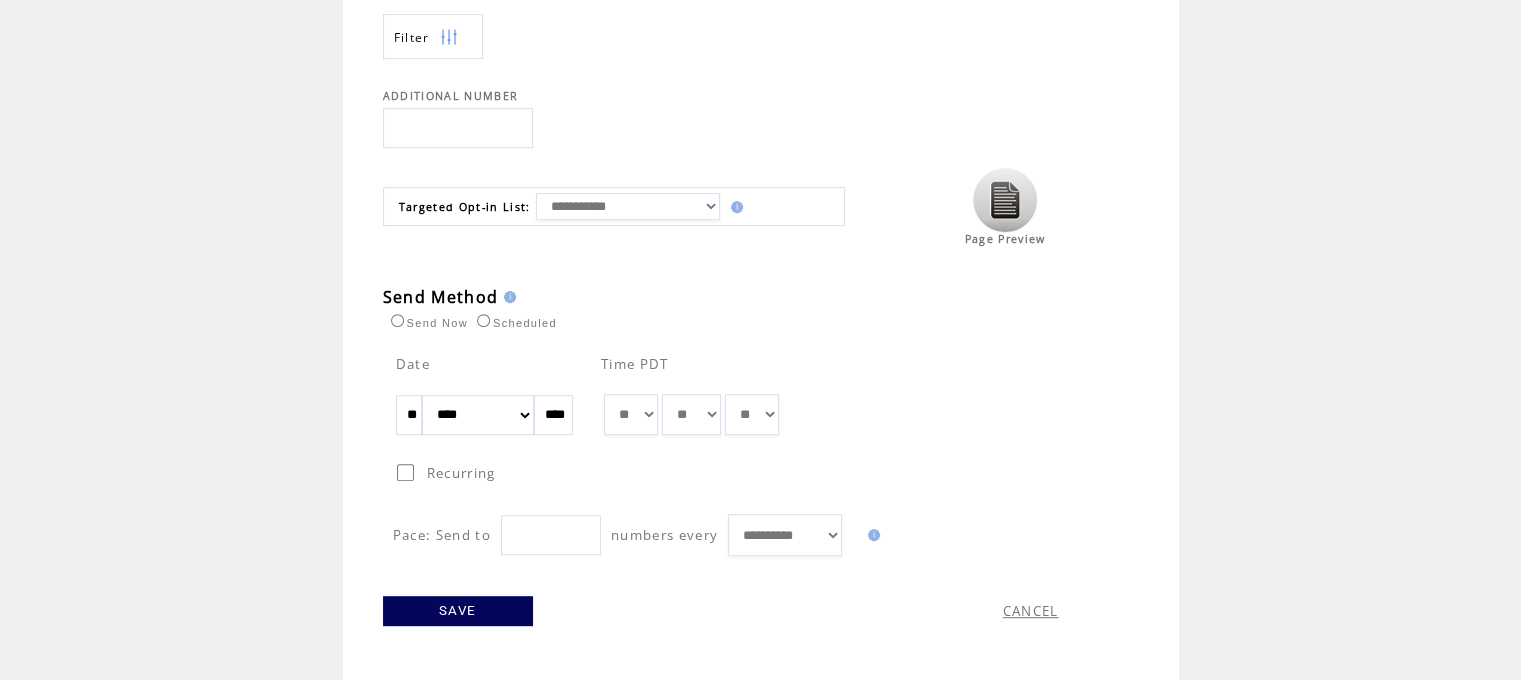 drag, startPoint x: 436, startPoint y: 409, endPoint x: 17, endPoint y: 350, distance: 423.13354 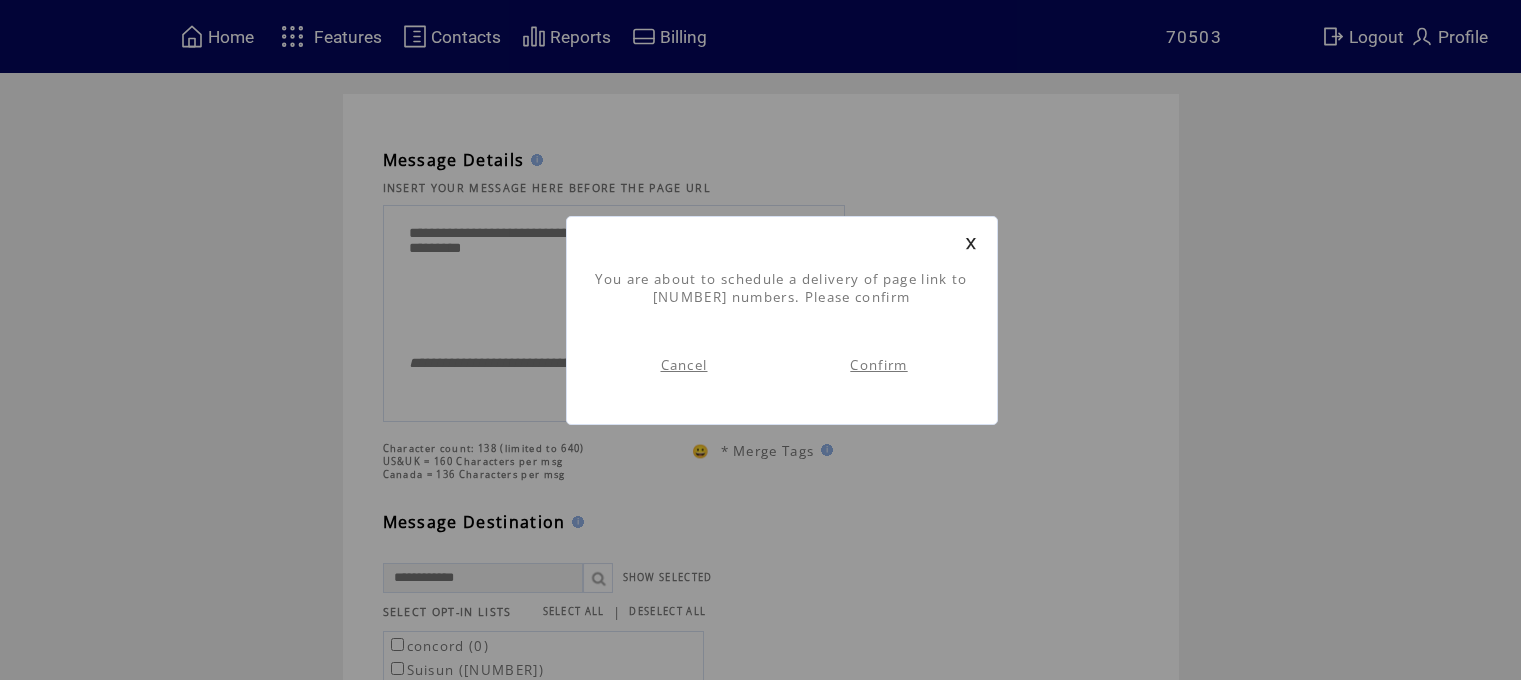 scroll, scrollTop: 0, scrollLeft: 0, axis: both 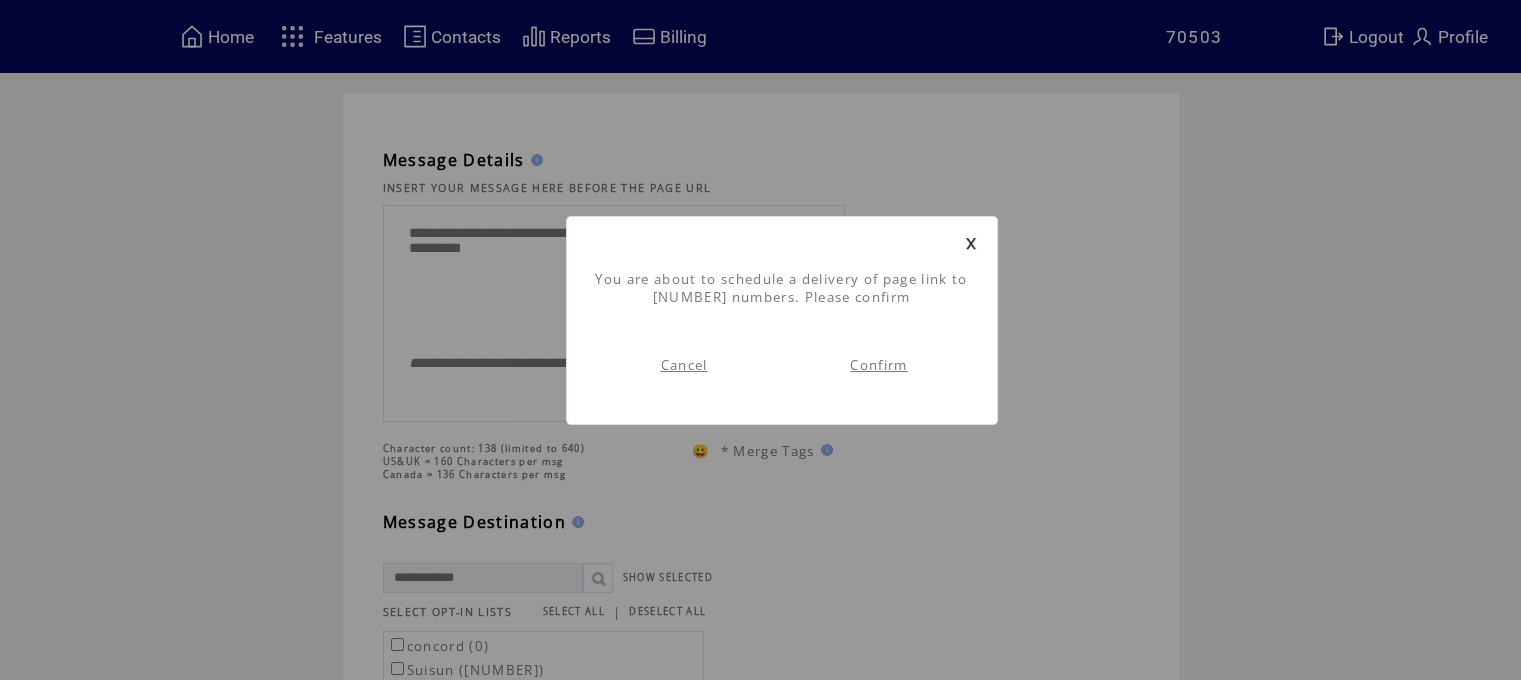 click on "Confirm" at bounding box center (878, 365) 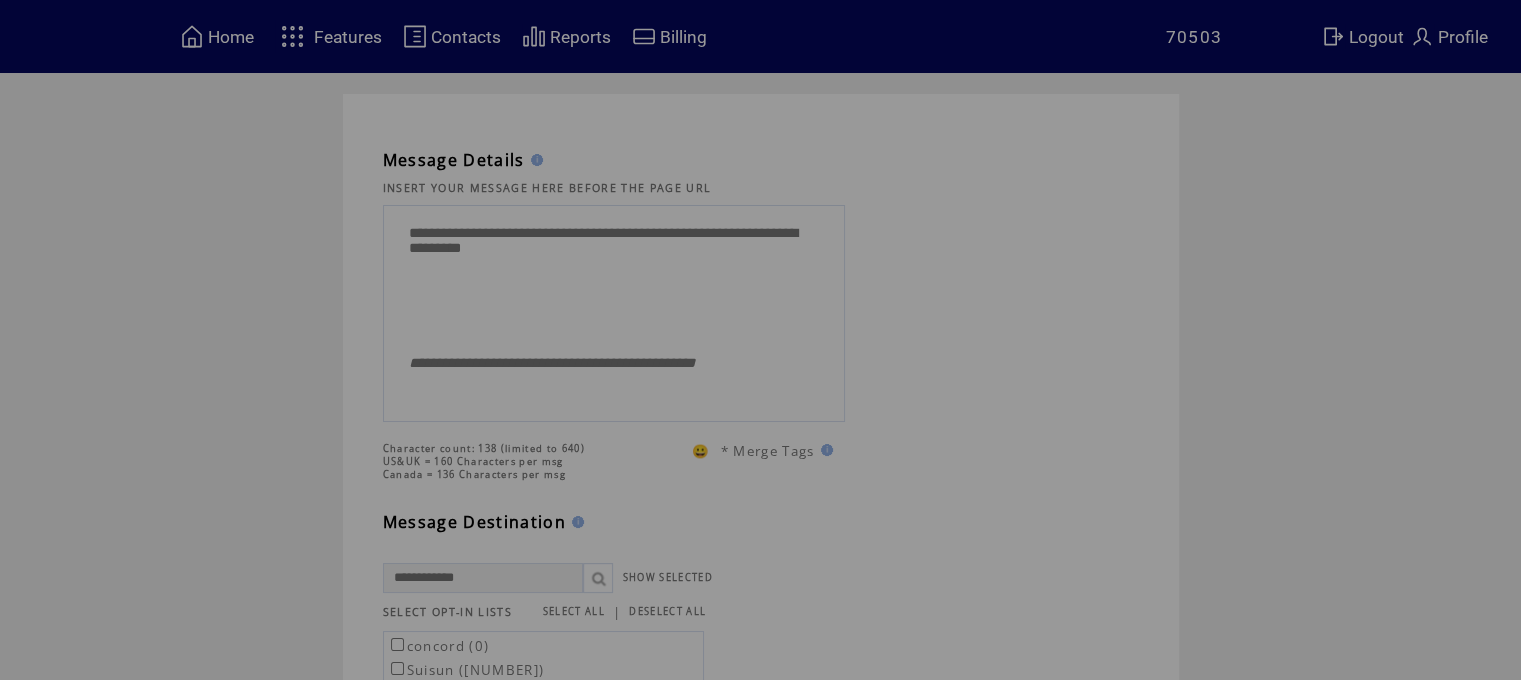 scroll, scrollTop: 0, scrollLeft: 0, axis: both 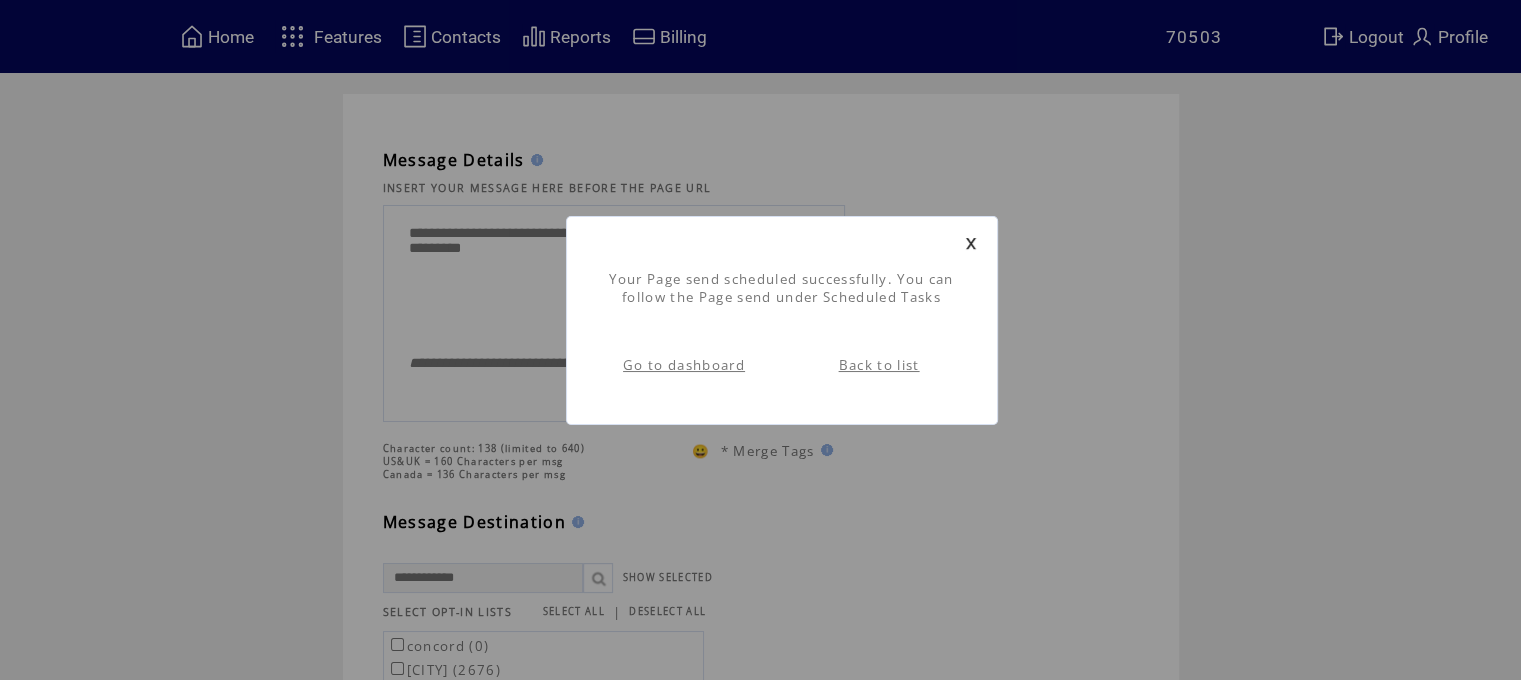 click on "Go to dashboard" at bounding box center [684, 365] 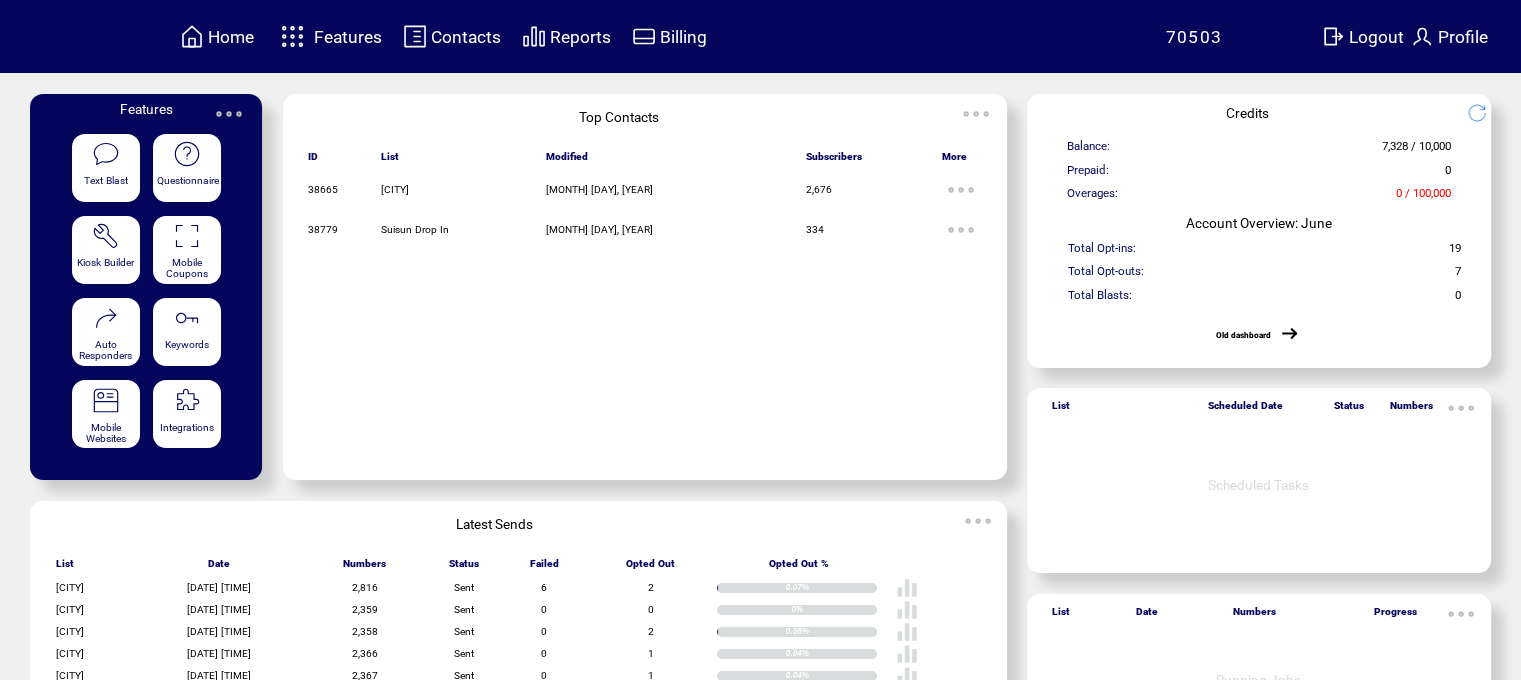 scroll, scrollTop: 0, scrollLeft: 0, axis: both 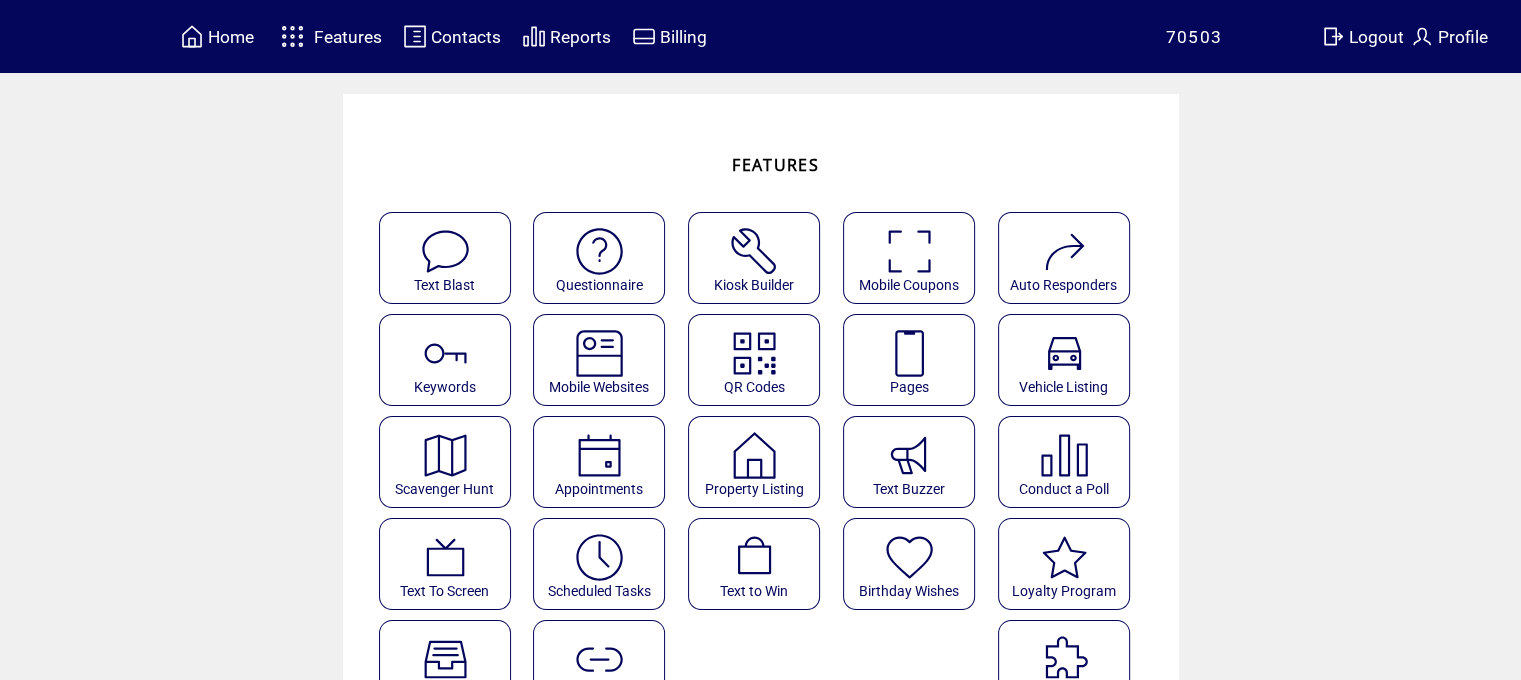click at bounding box center (909, 353) 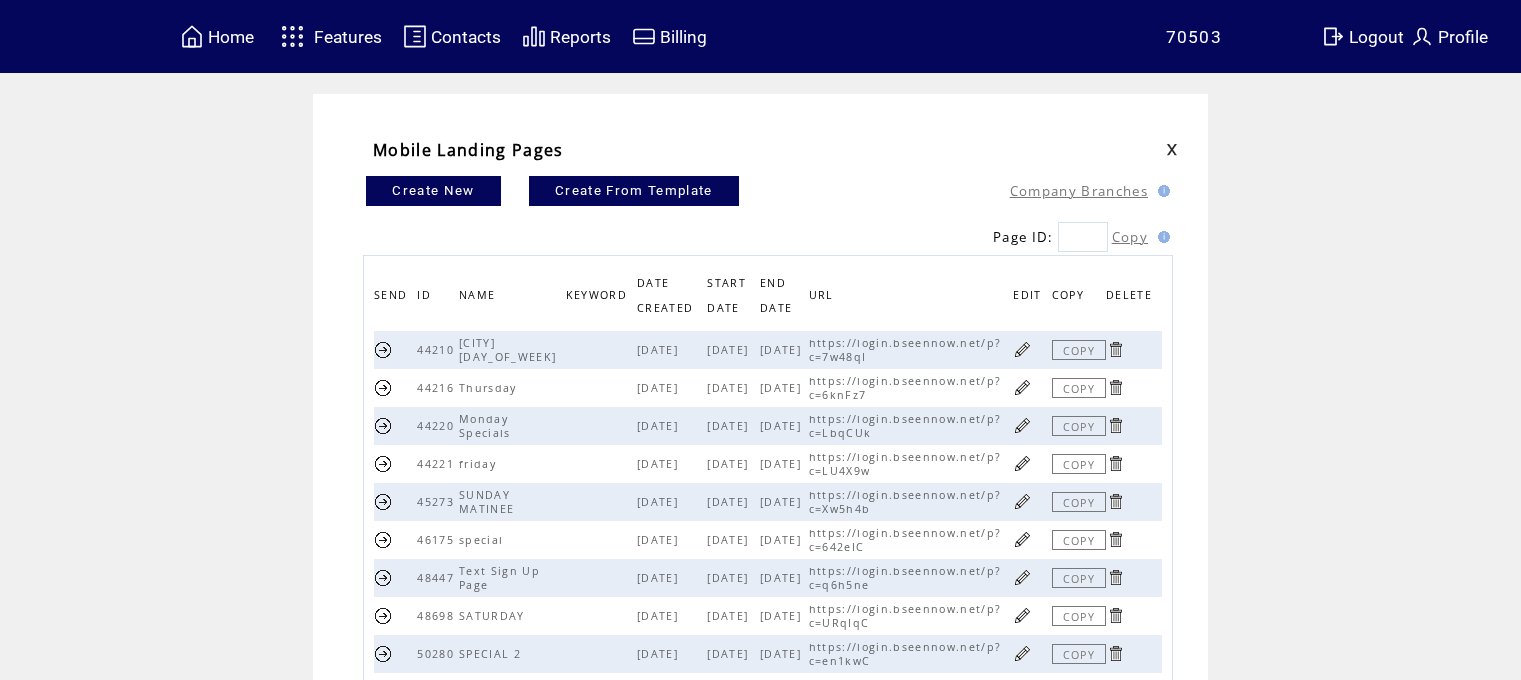 scroll, scrollTop: 0, scrollLeft: 0, axis: both 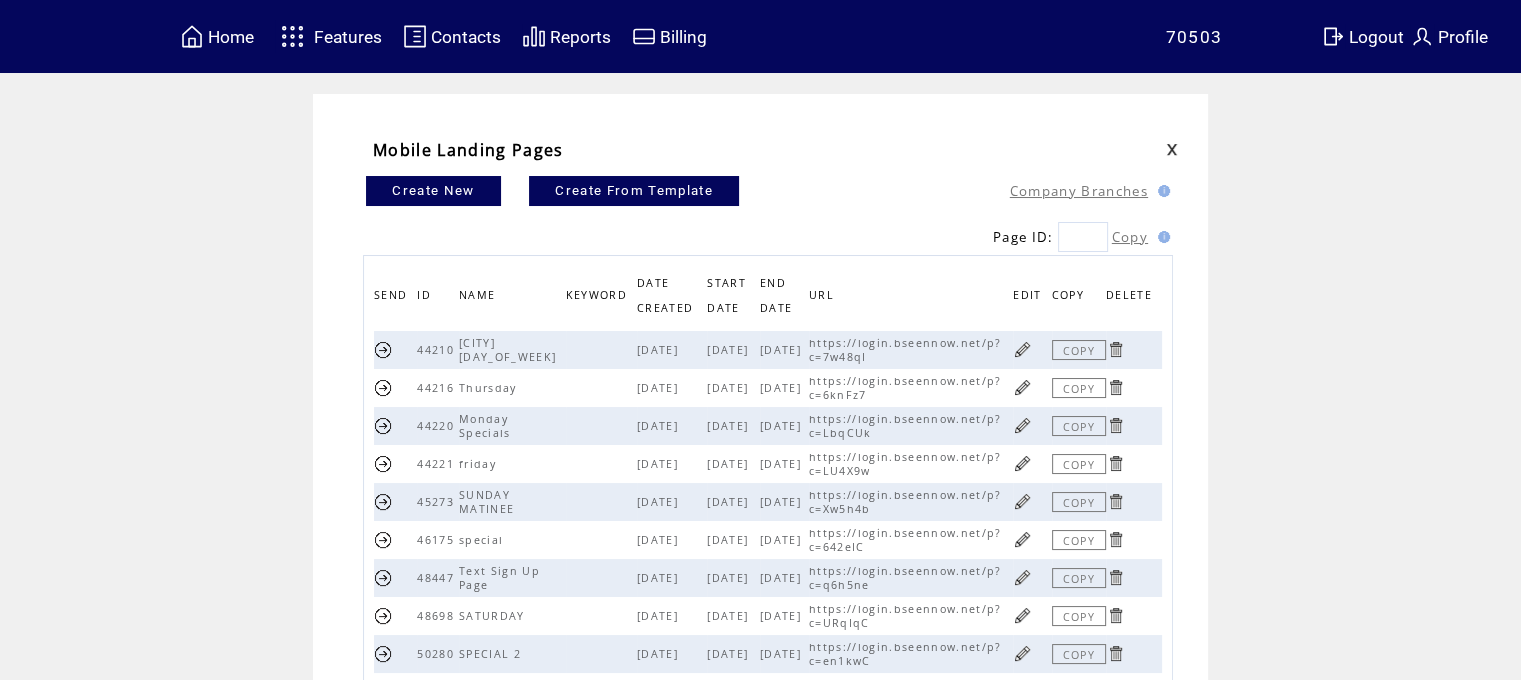 click at bounding box center [1022, 425] 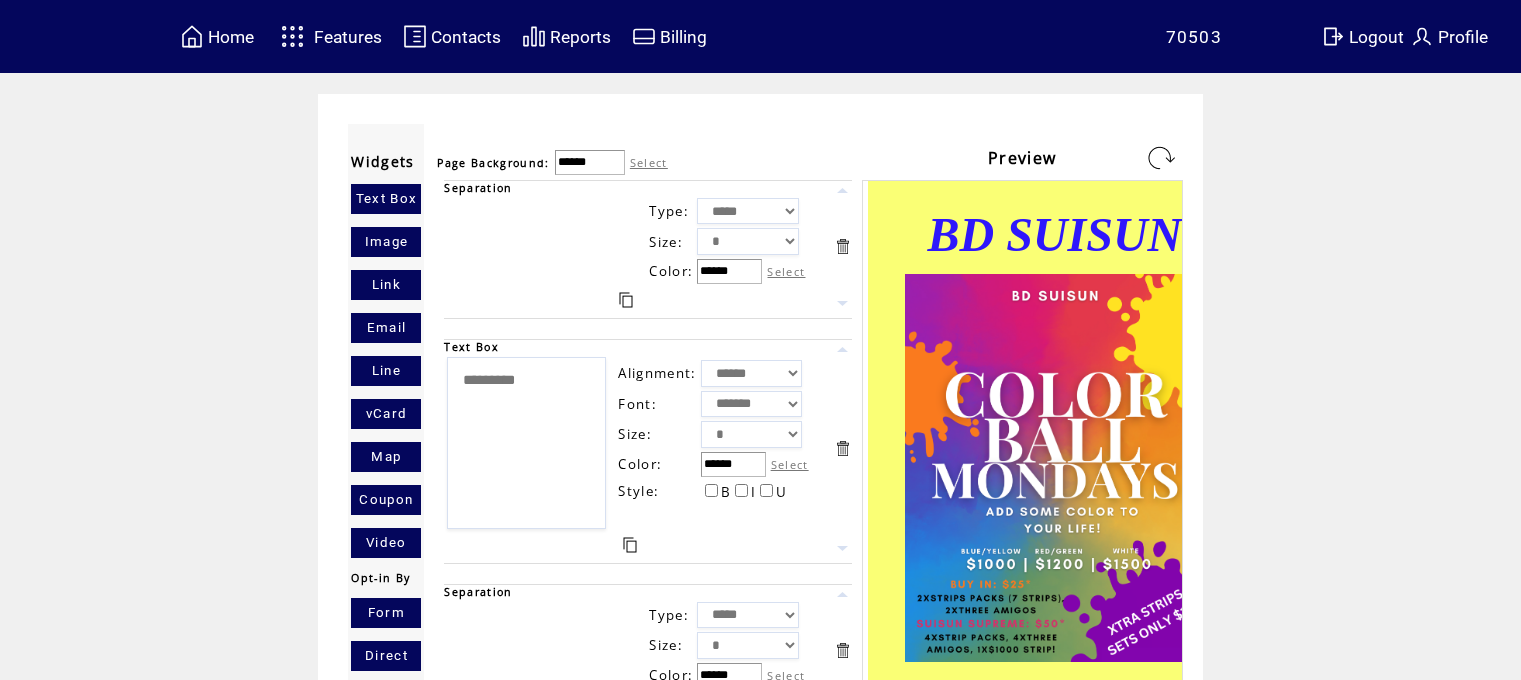 scroll, scrollTop: 0, scrollLeft: 0, axis: both 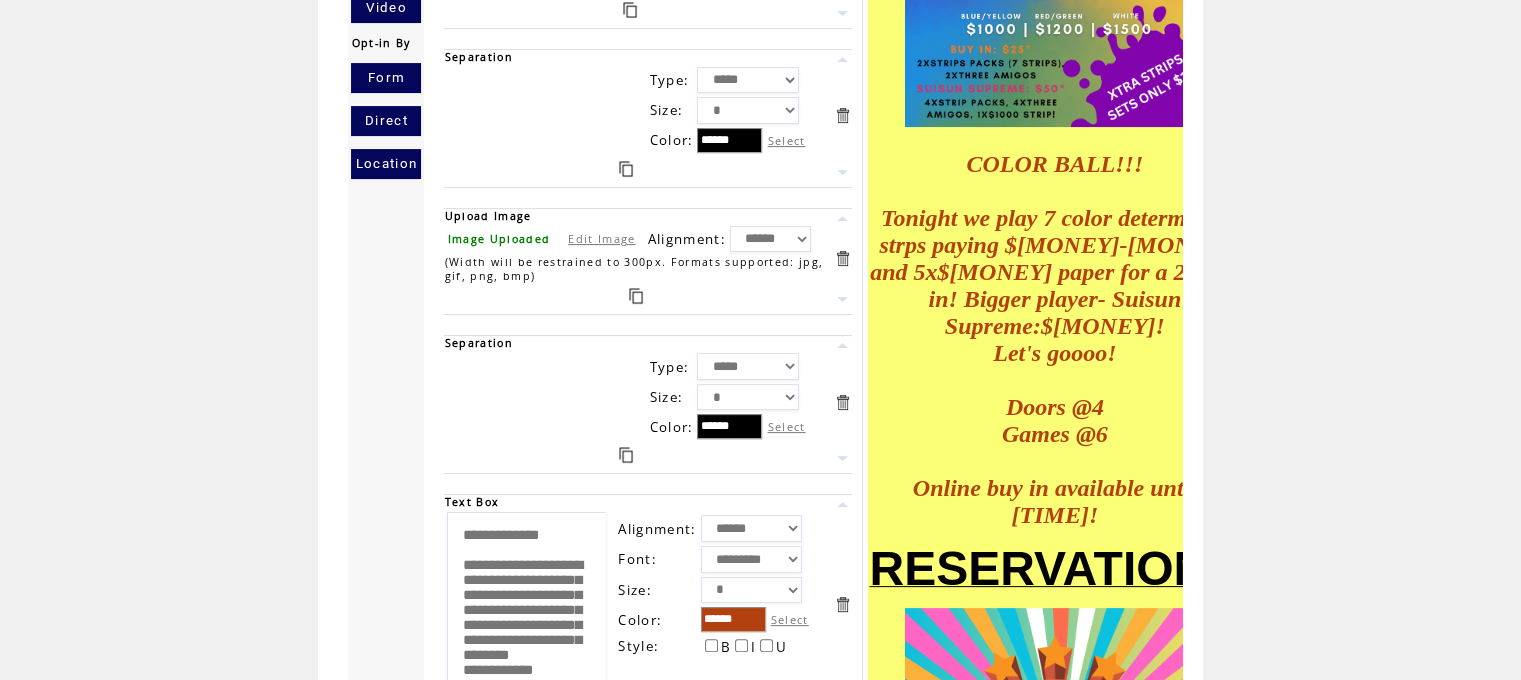click at bounding box center (636, 296) 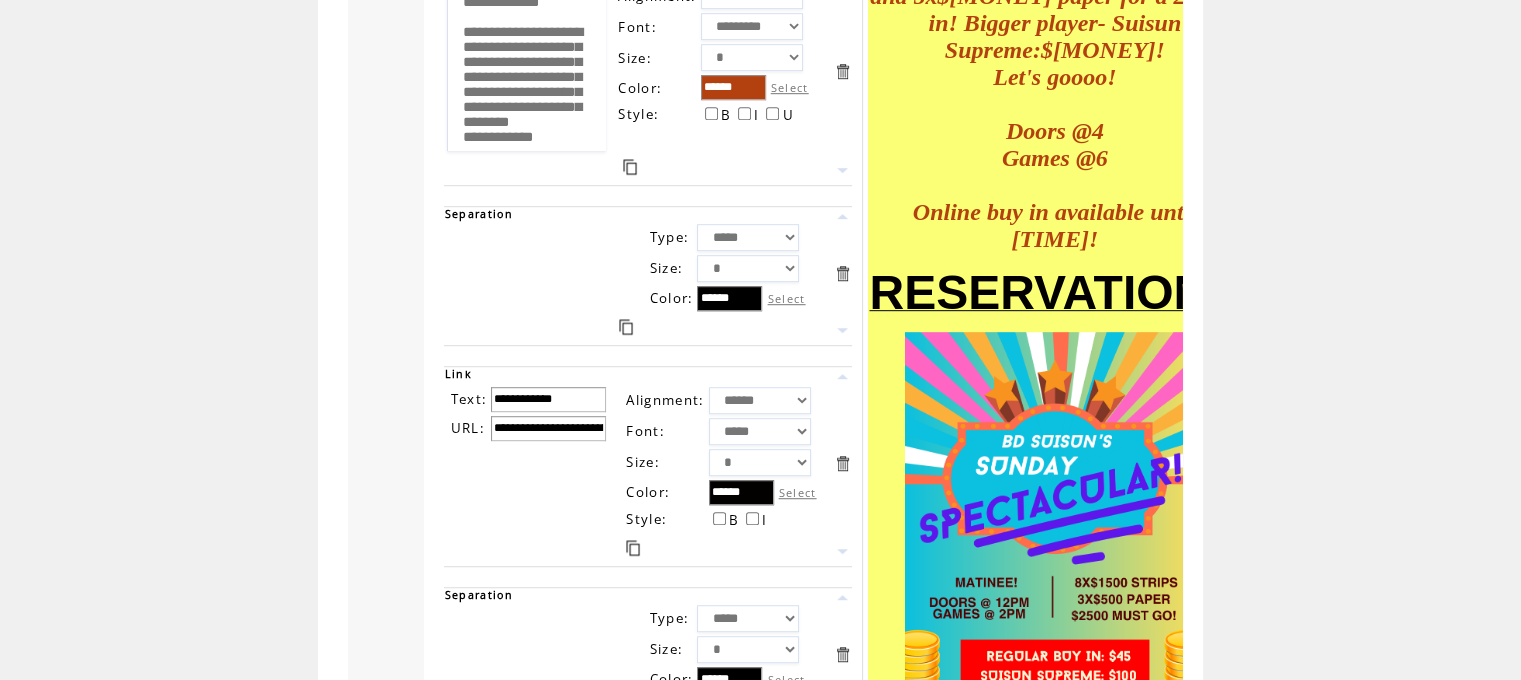 scroll, scrollTop: 972, scrollLeft: 0, axis: vertical 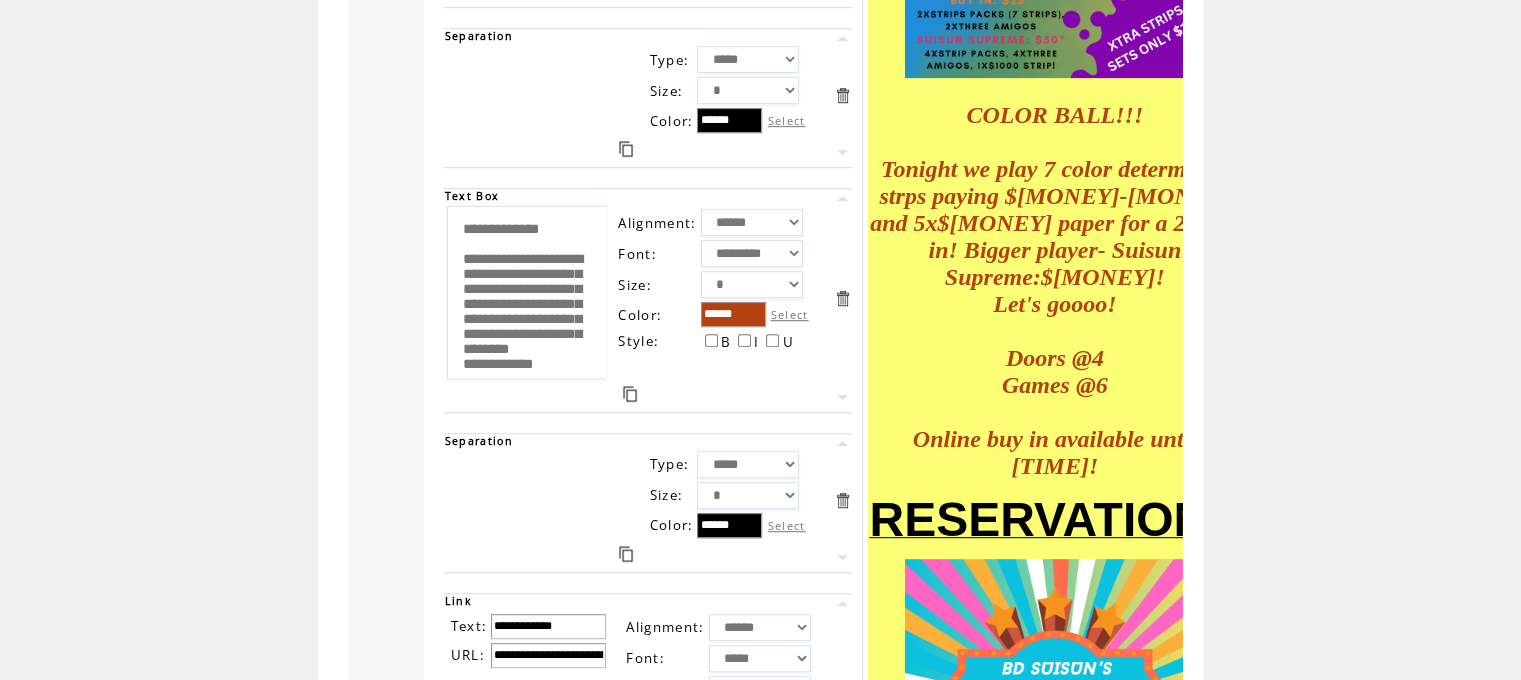 click at bounding box center [630, 394] 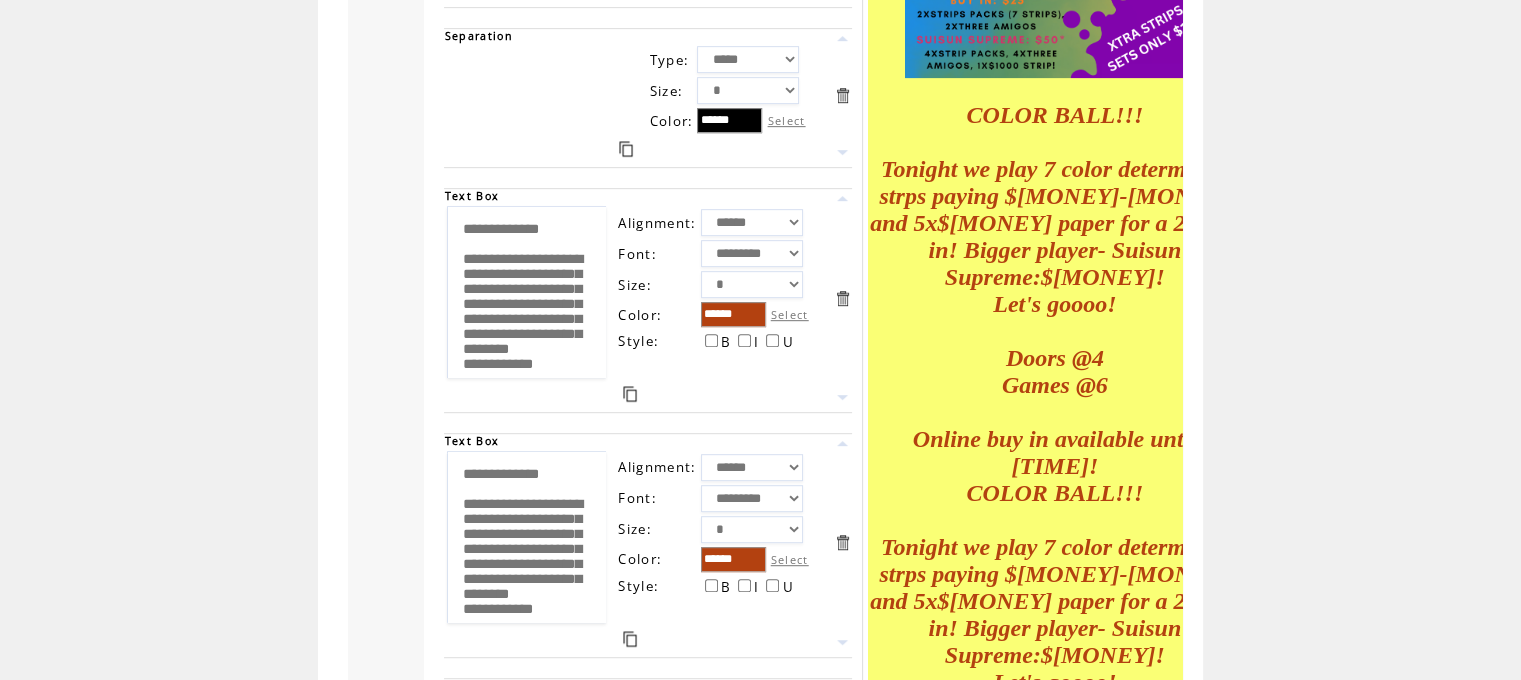 click at bounding box center [842, 198] 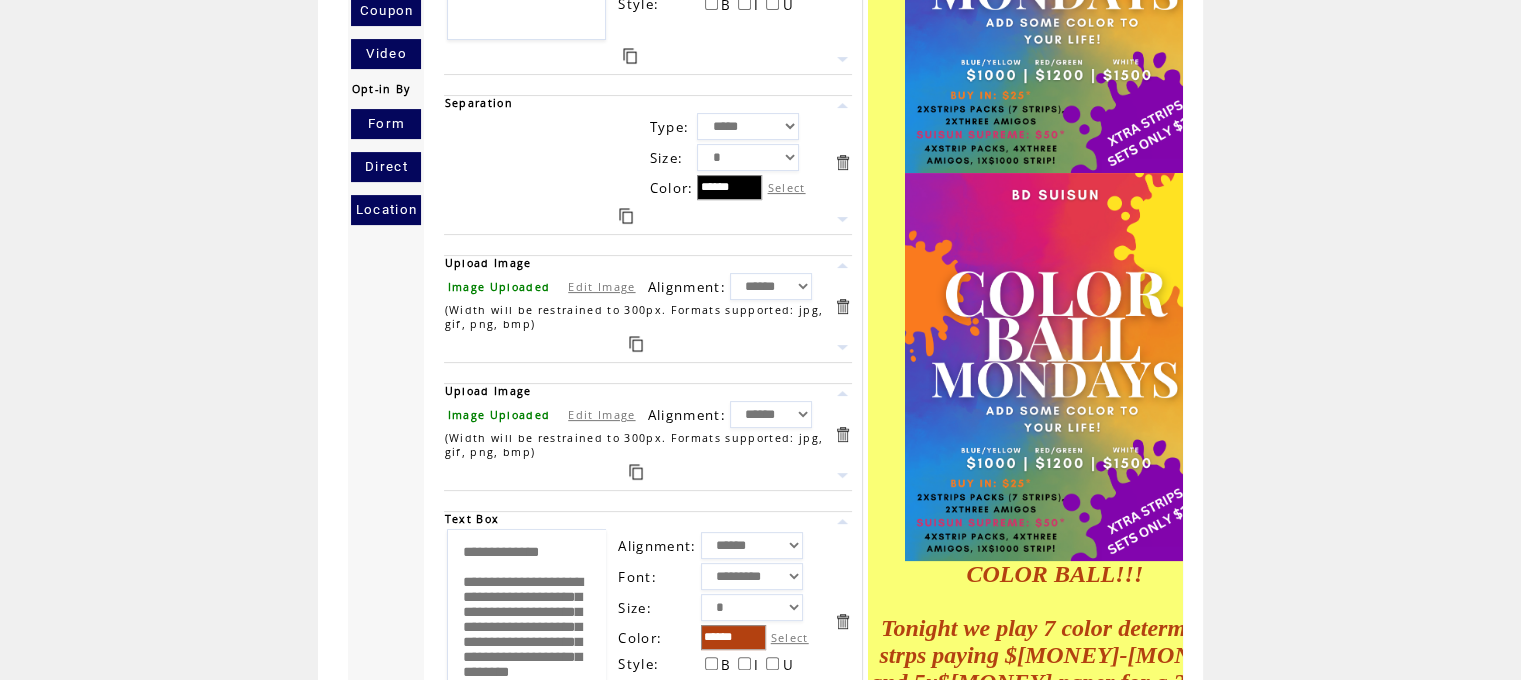 scroll, scrollTop: 471, scrollLeft: 0, axis: vertical 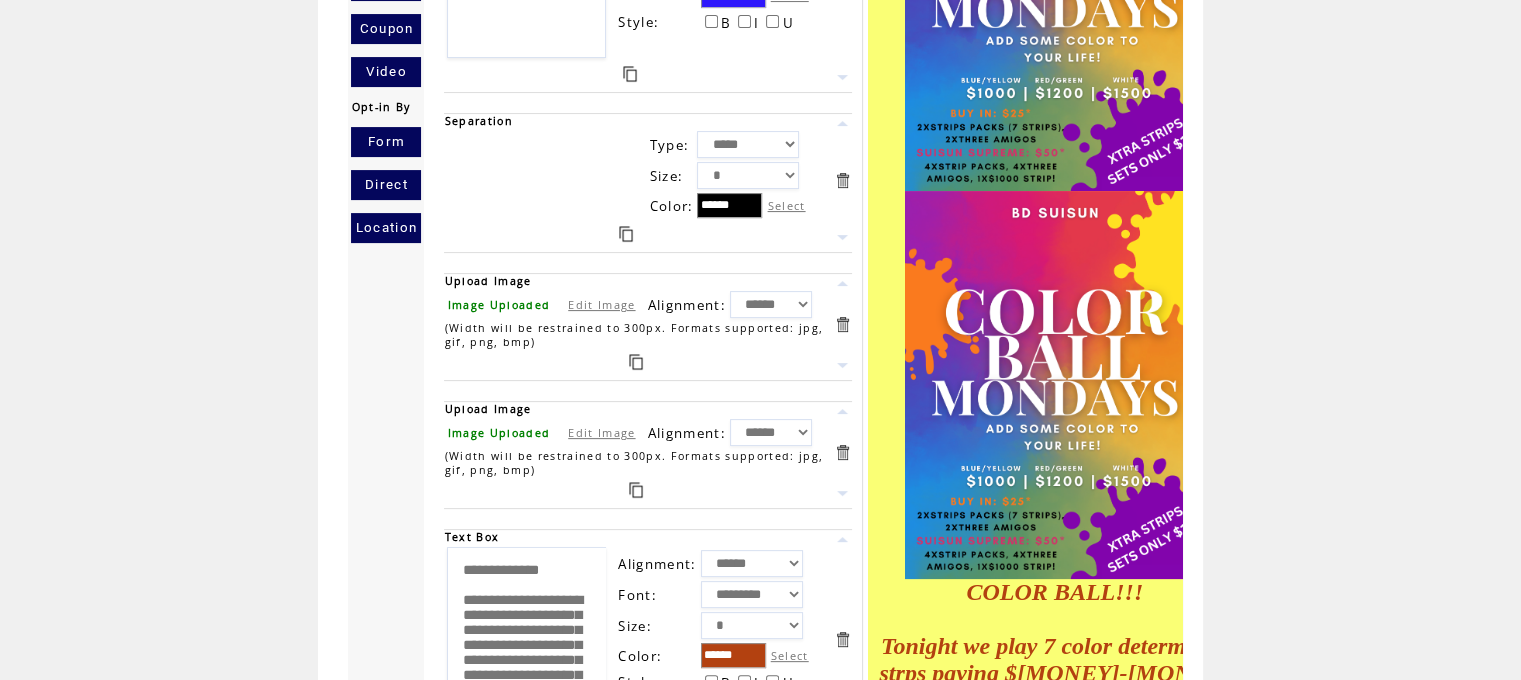 click at bounding box center [626, 234] 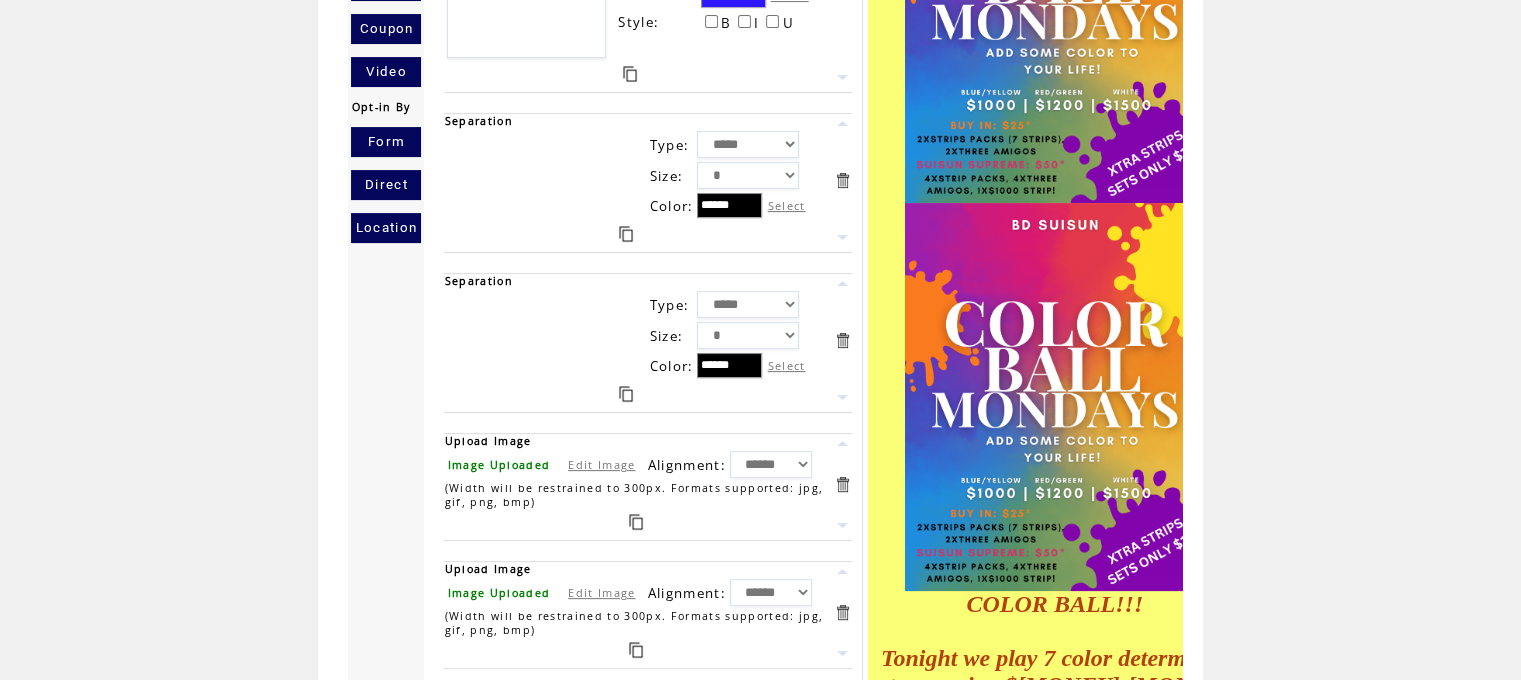 click at bounding box center (842, 397) 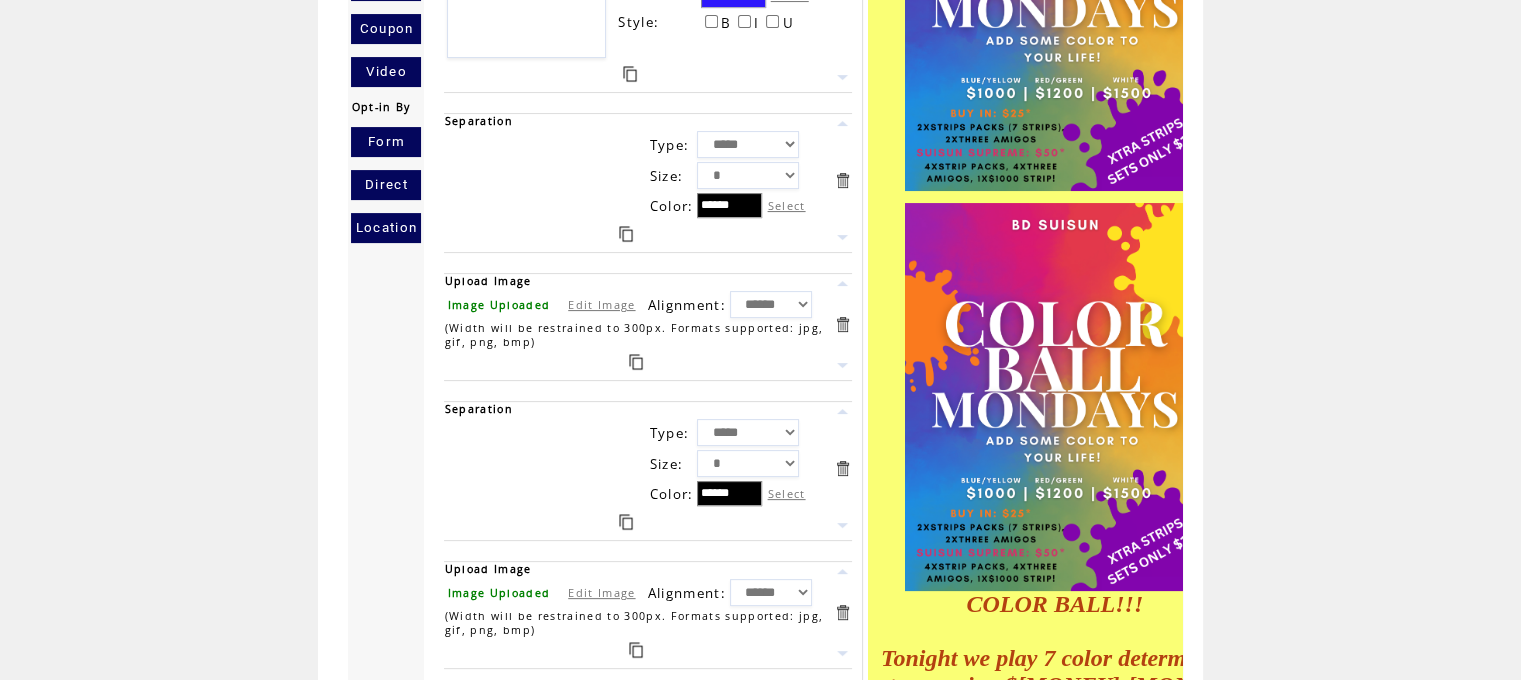 click on "Edit Image" at bounding box center (601, 304) 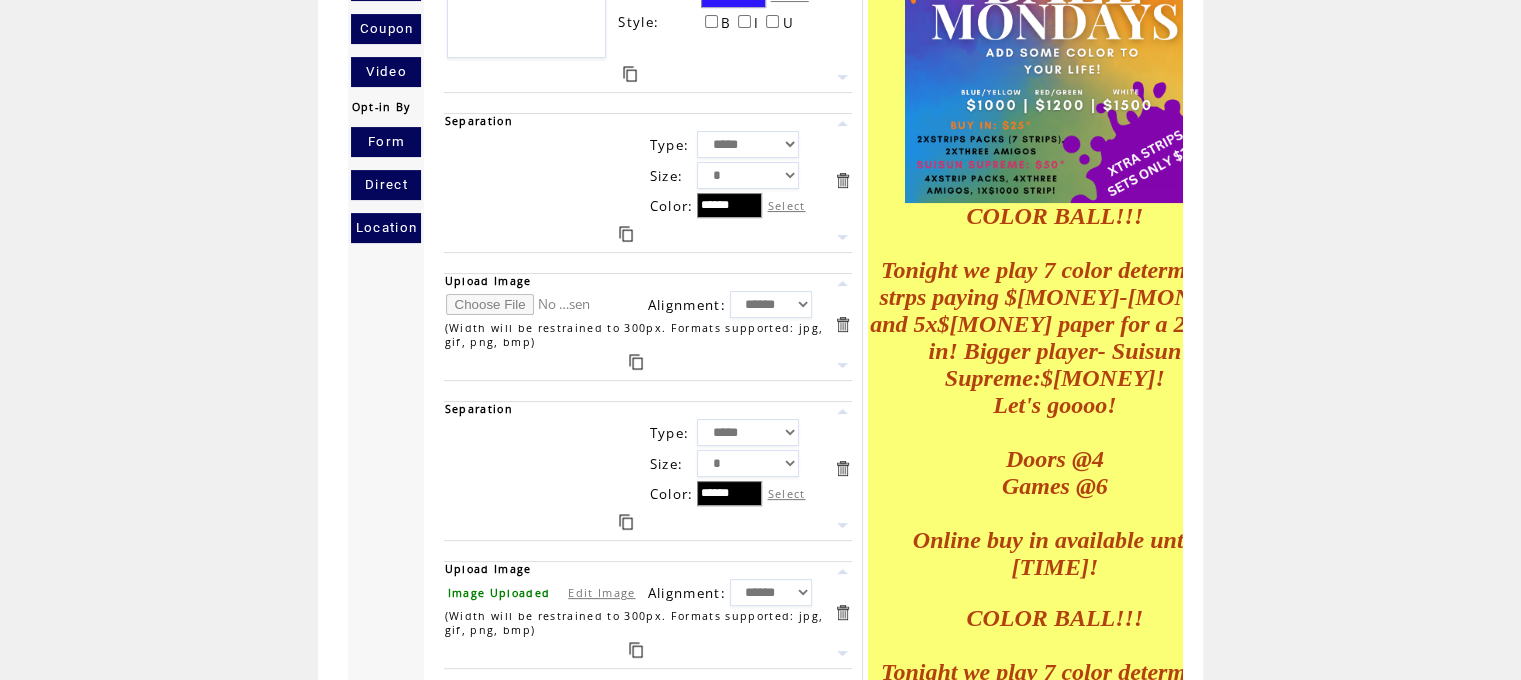 click at bounding box center [521, 304] 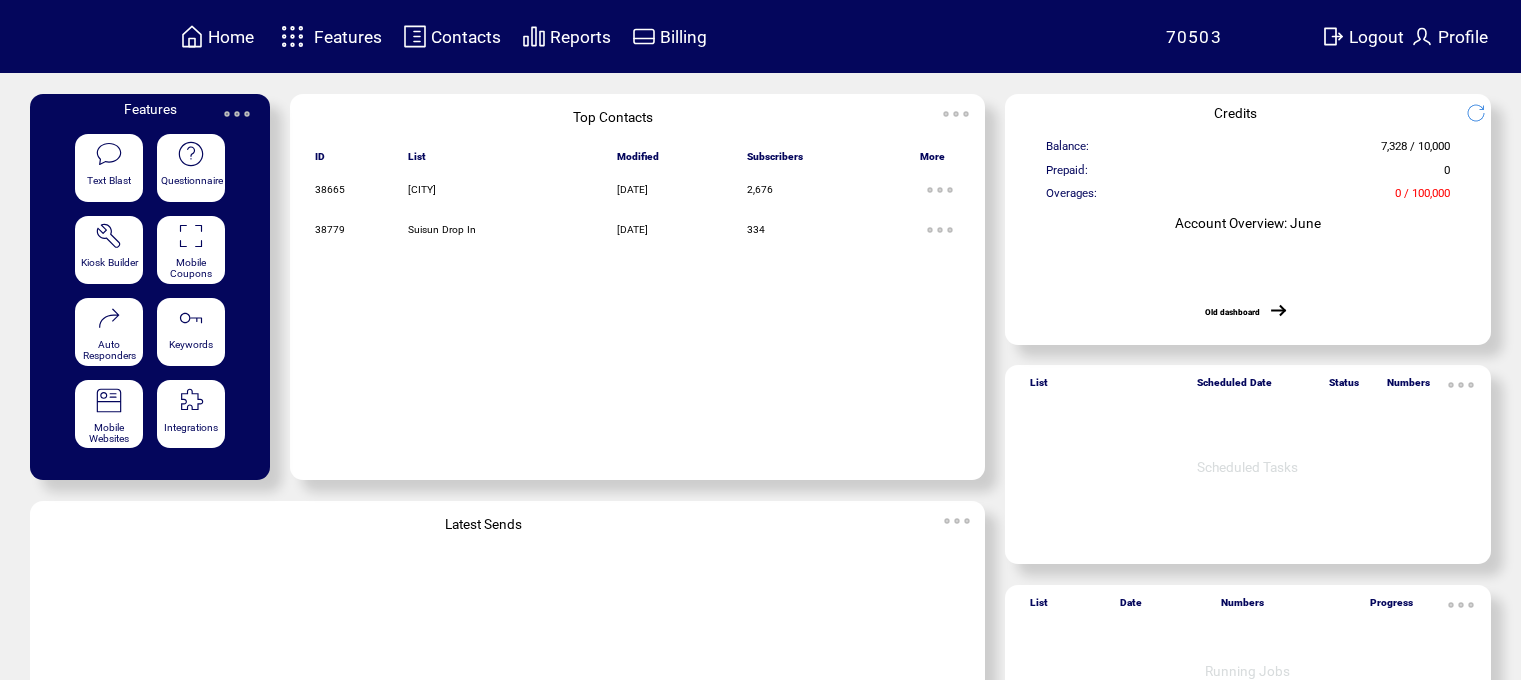 scroll, scrollTop: 0, scrollLeft: 0, axis: both 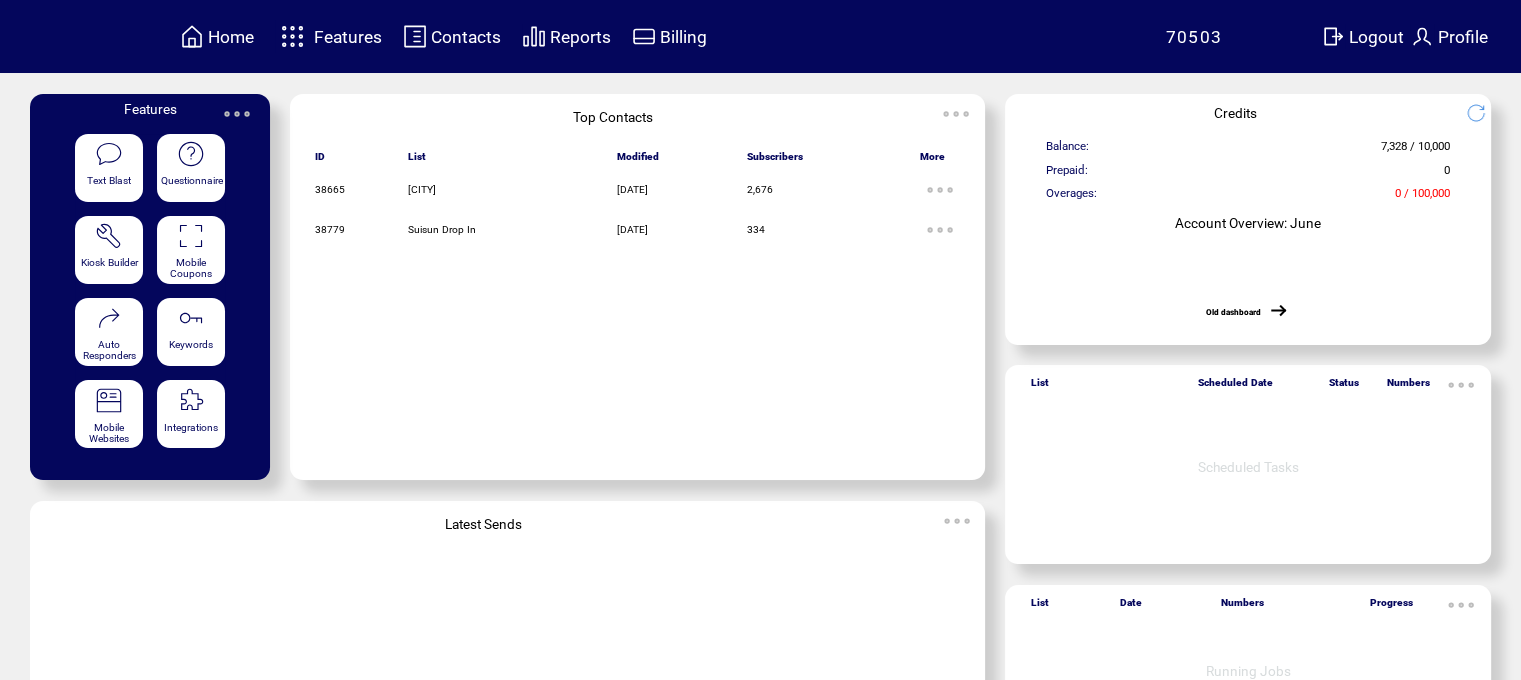 click on "Features" at bounding box center (348, 37) 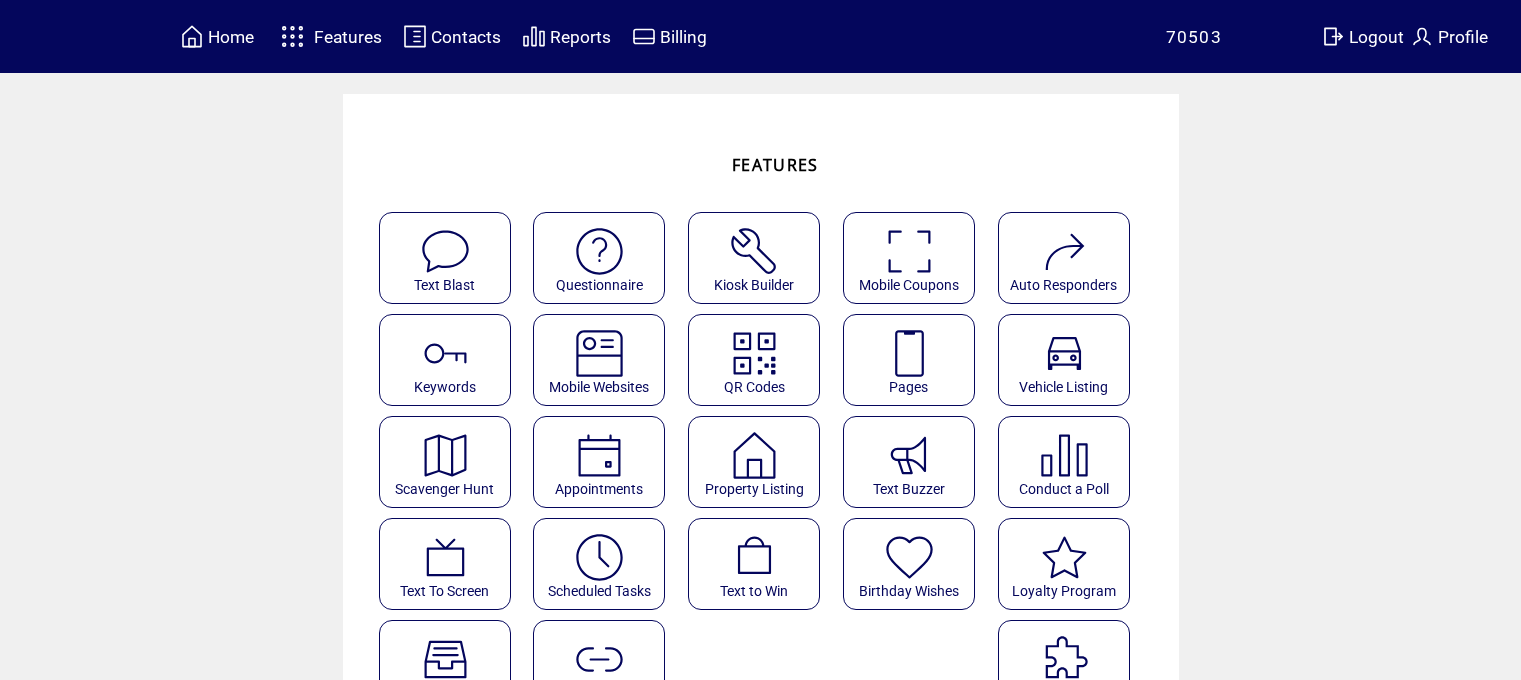 scroll, scrollTop: 0, scrollLeft: 0, axis: both 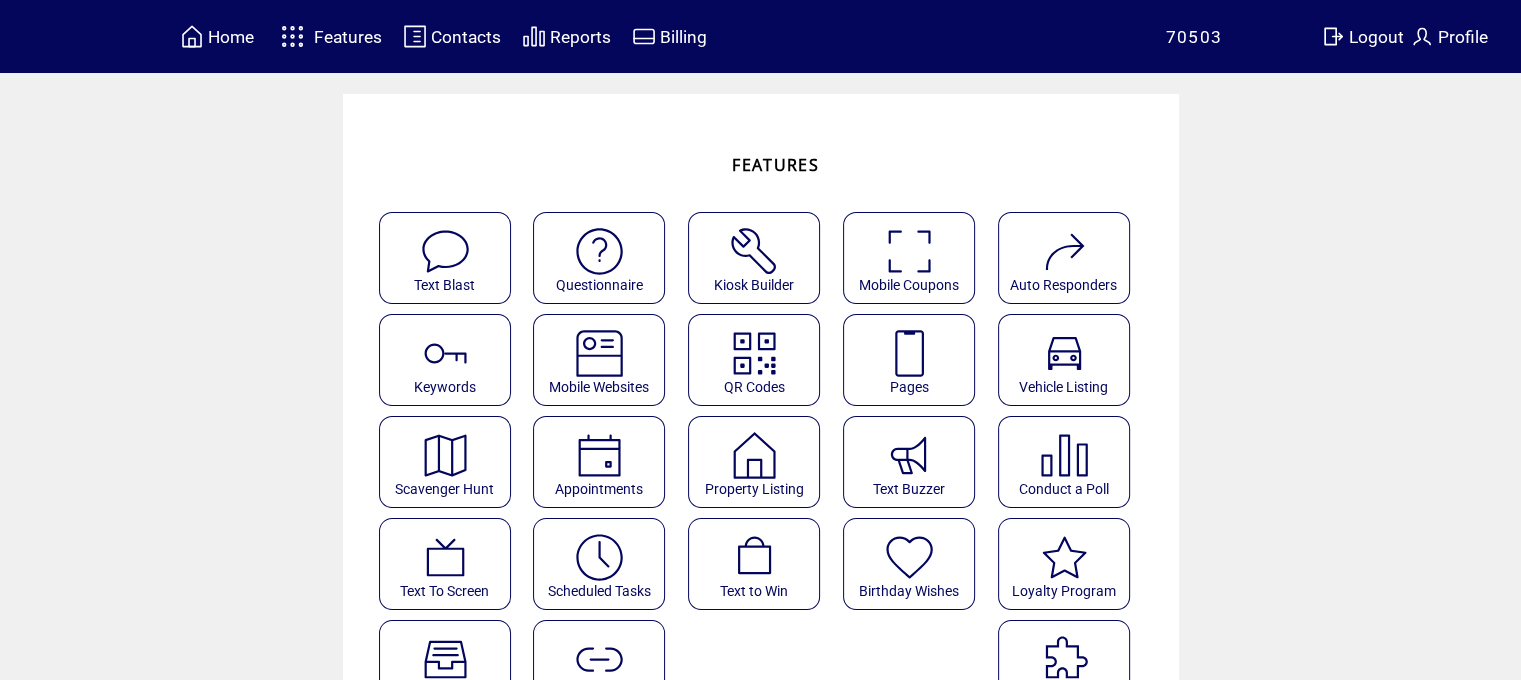 click at bounding box center [909, 346] 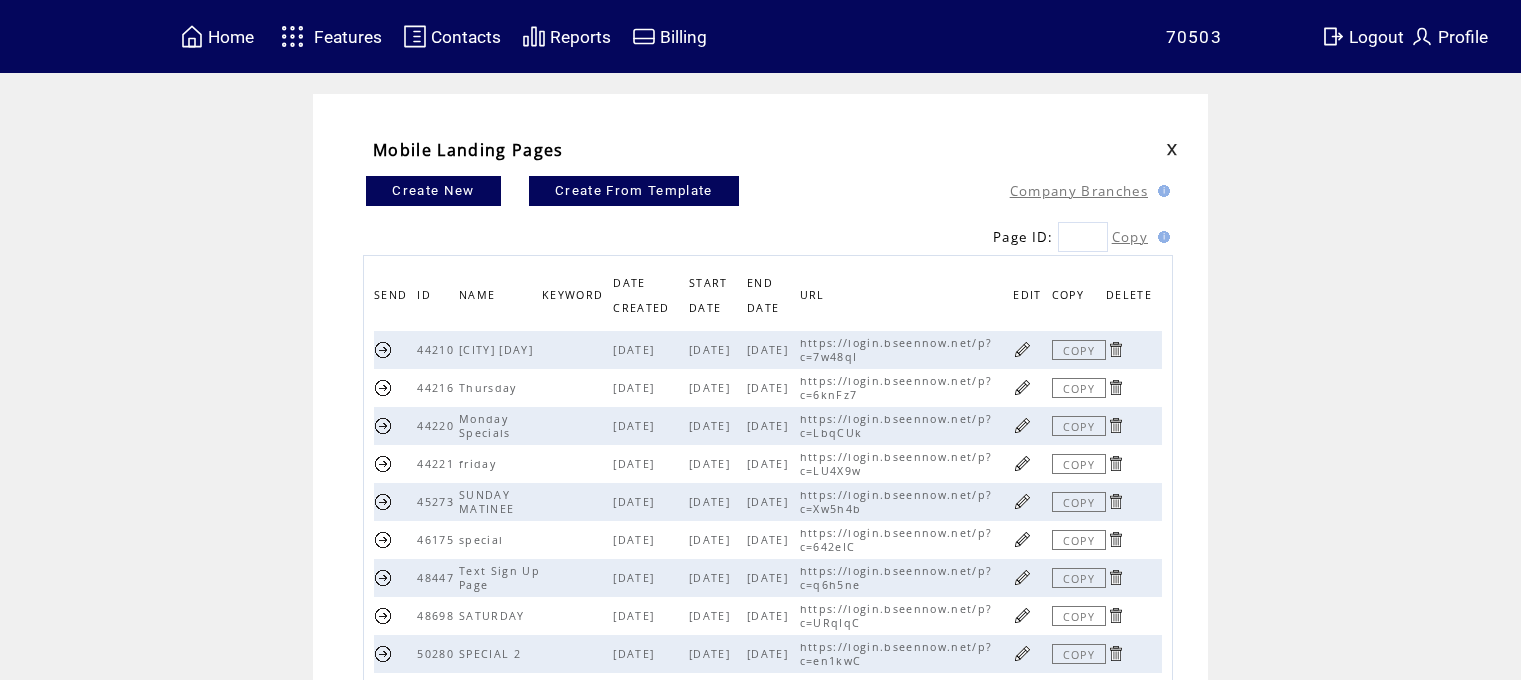 scroll, scrollTop: 0, scrollLeft: 0, axis: both 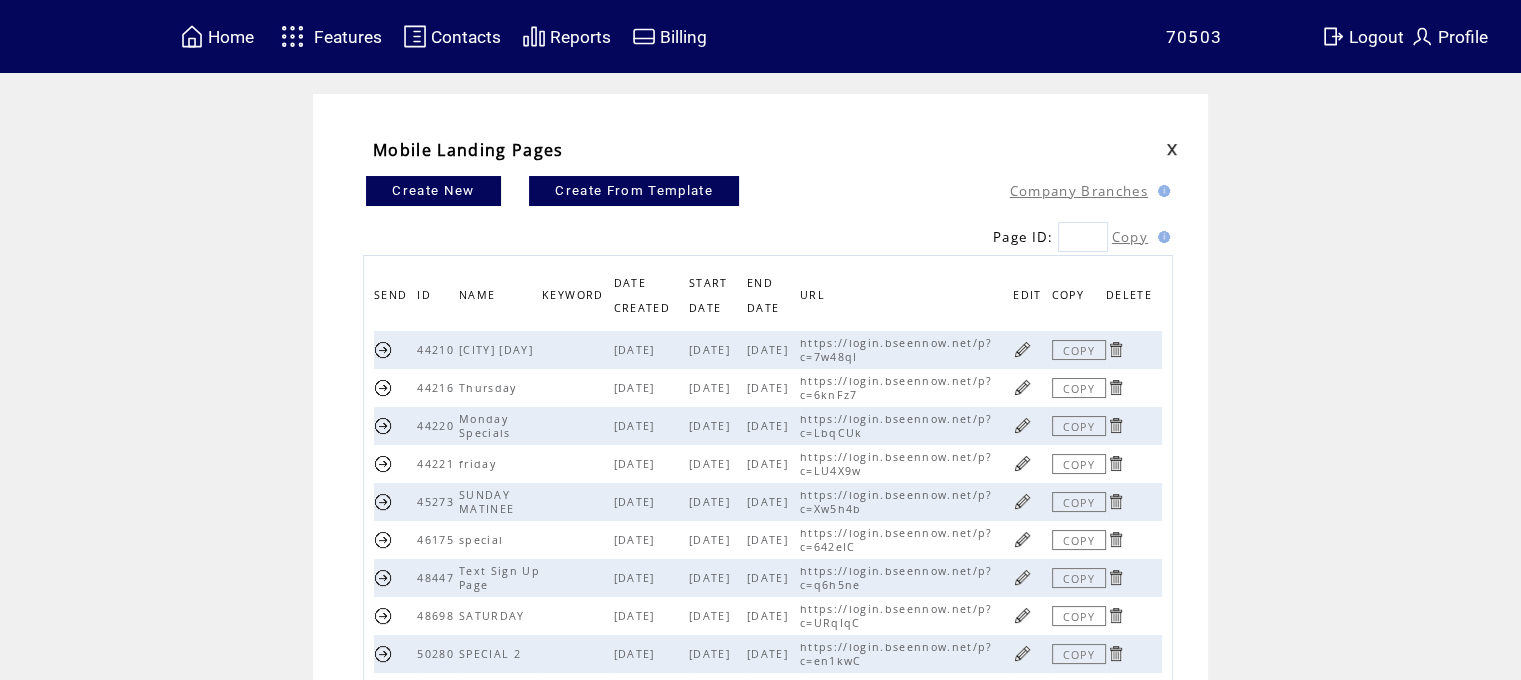 click at bounding box center (1022, 425) 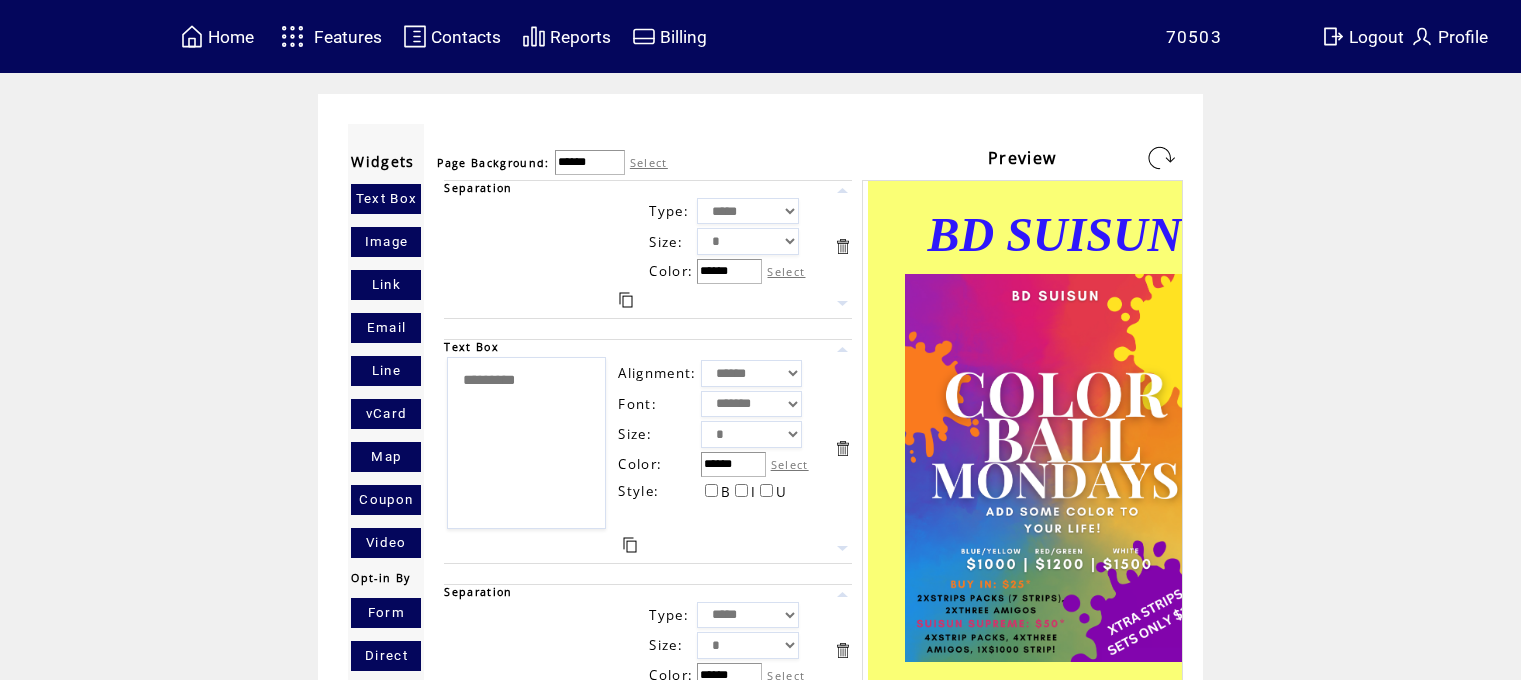 scroll, scrollTop: 0, scrollLeft: 0, axis: both 